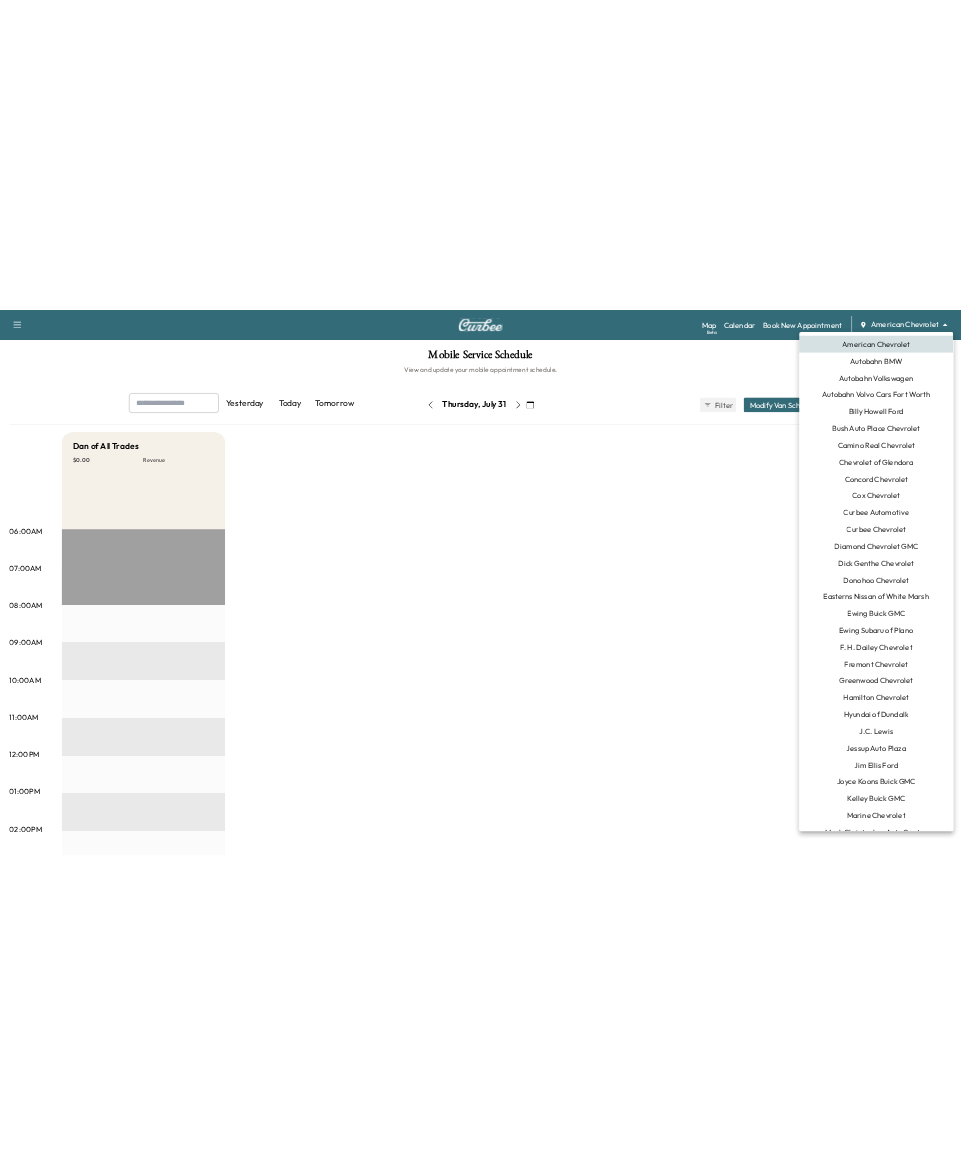scroll, scrollTop: 0, scrollLeft: 0, axis: both 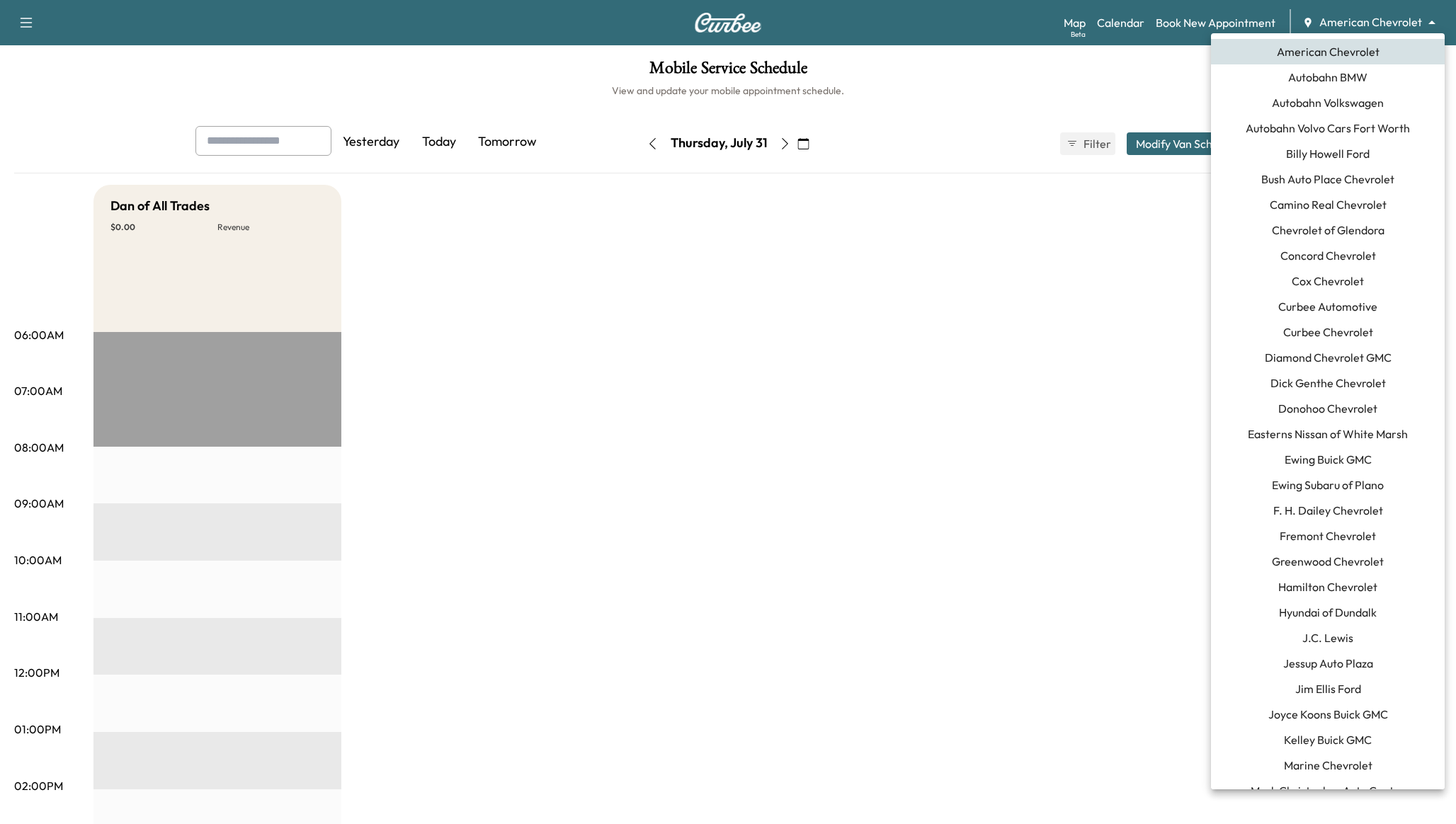 click at bounding box center [728, 412] 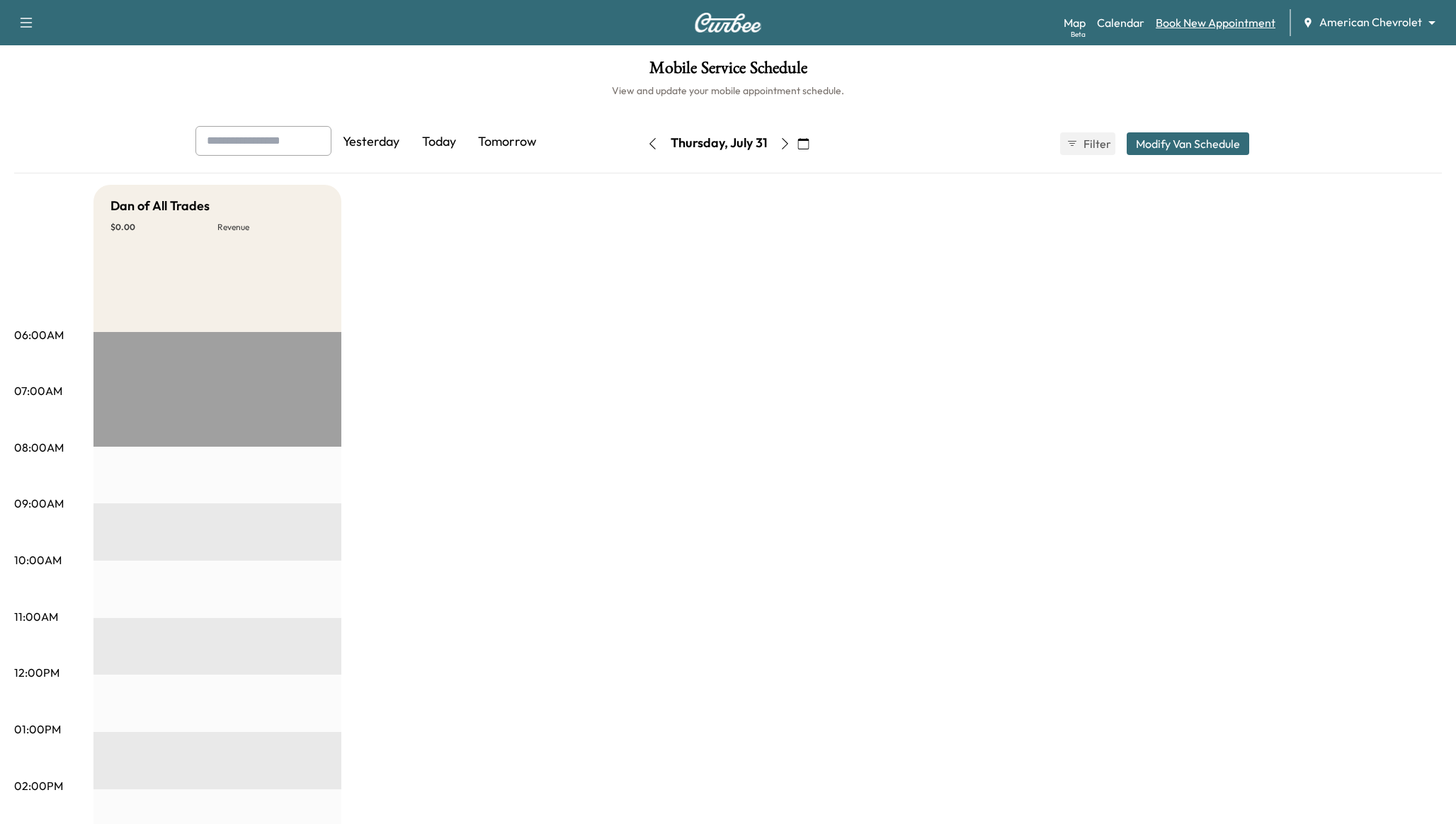 click on "Book New Appointment" at bounding box center [1215, 23] 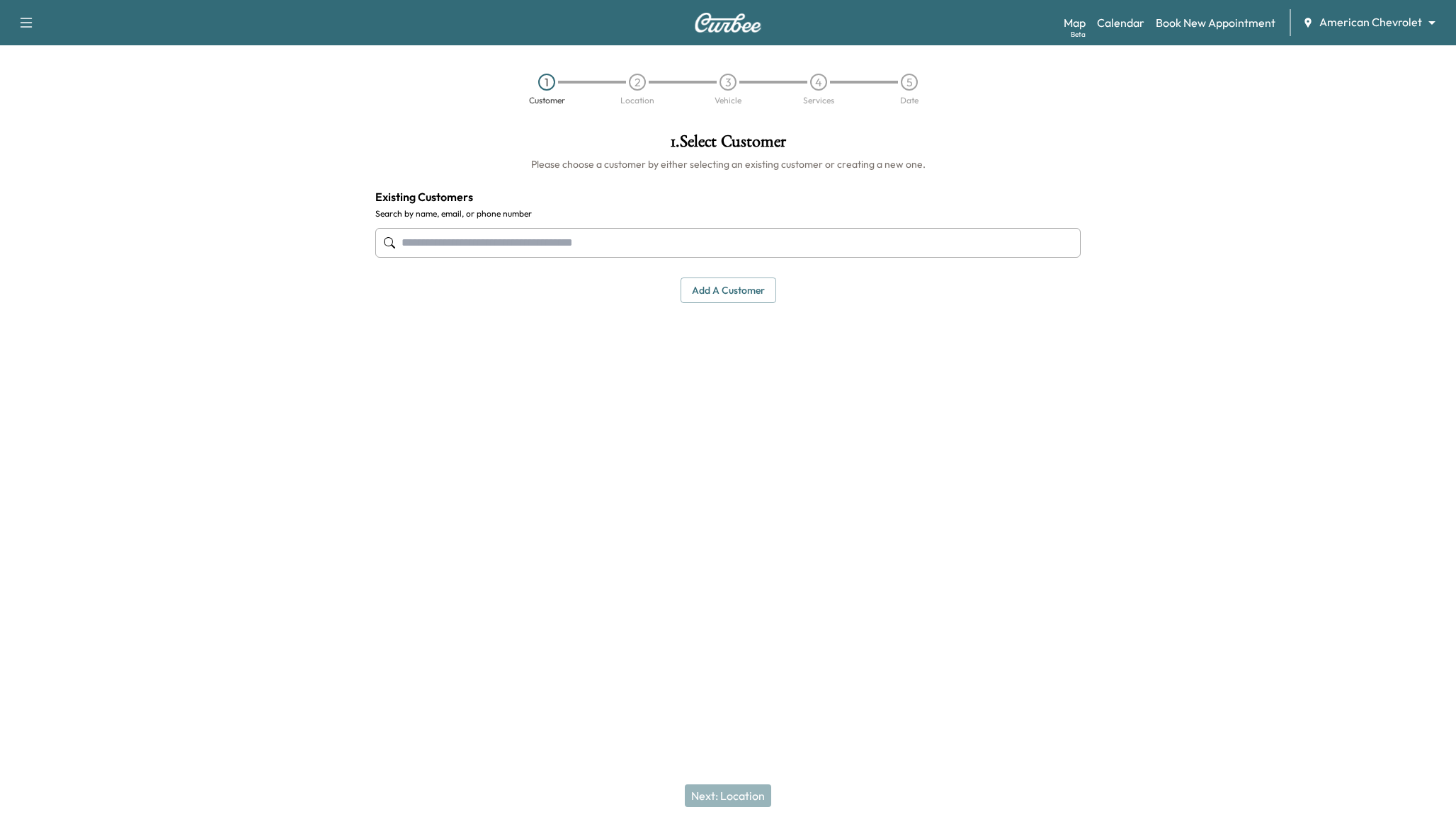 click on "Map Beta Calendar Book New Appointment American Chevrolet ******** ​" at bounding box center [1254, 23] 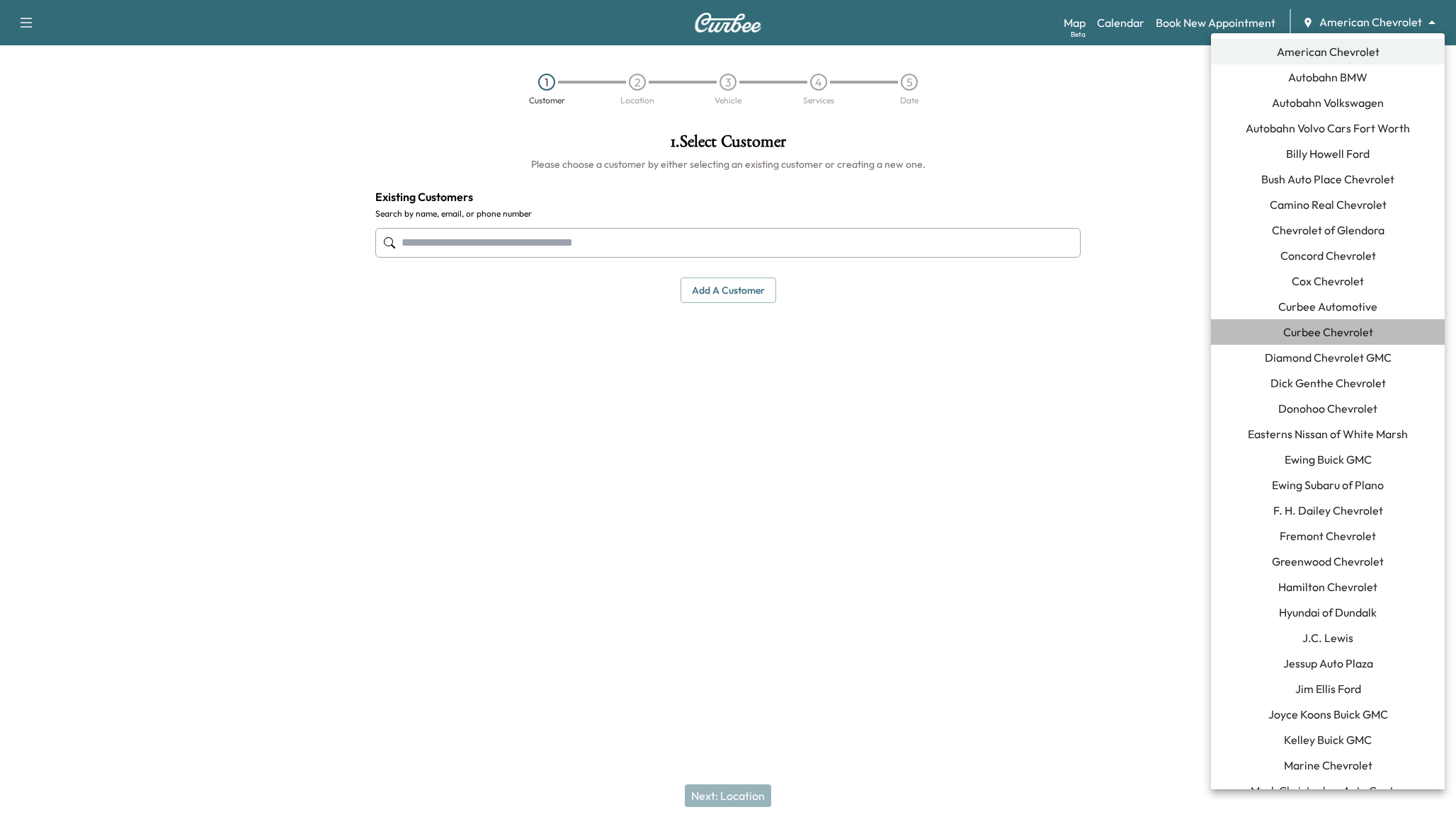 click on "Curbee Chevrolet" at bounding box center [1328, 332] 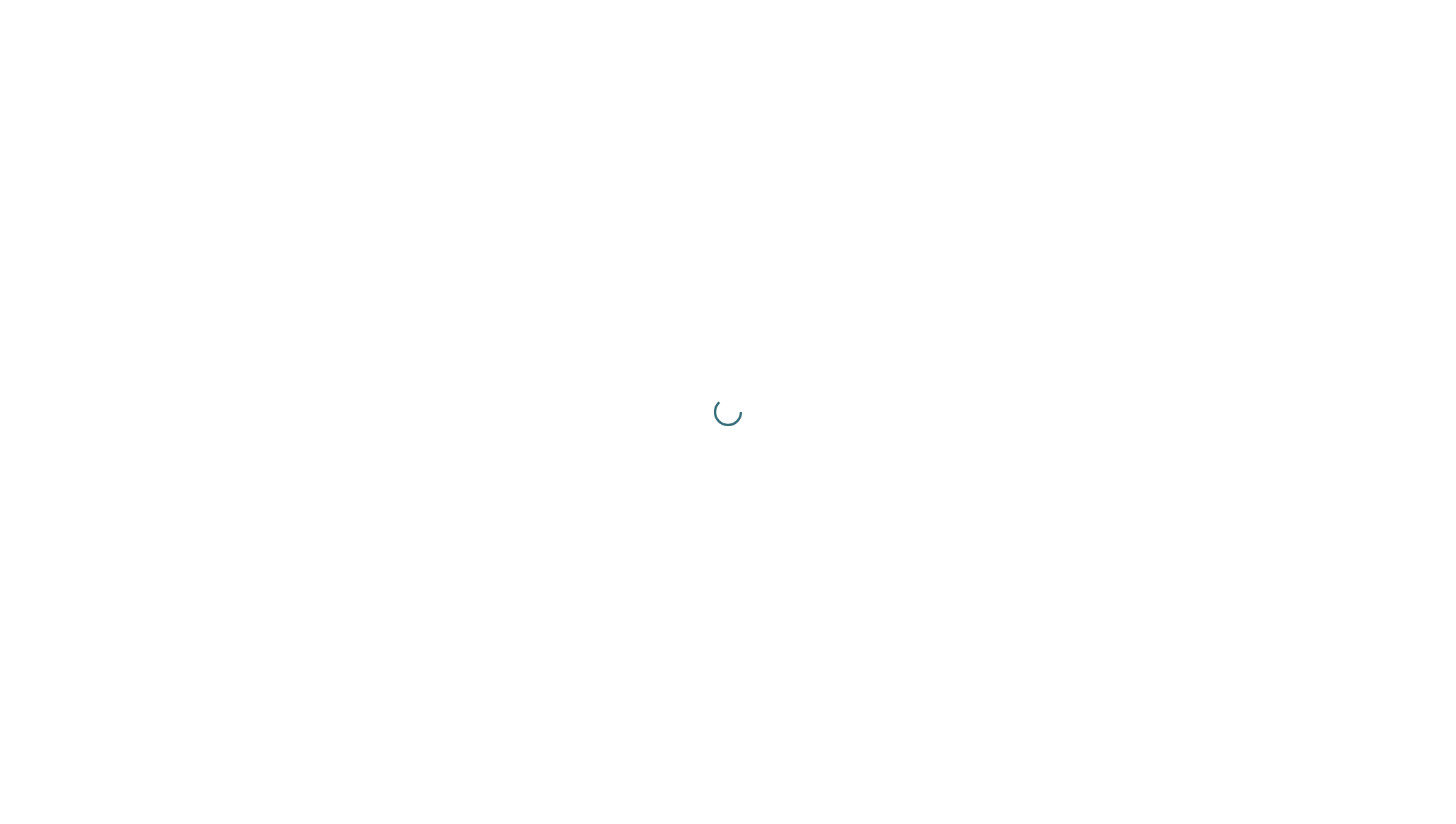 click at bounding box center (728, 412) 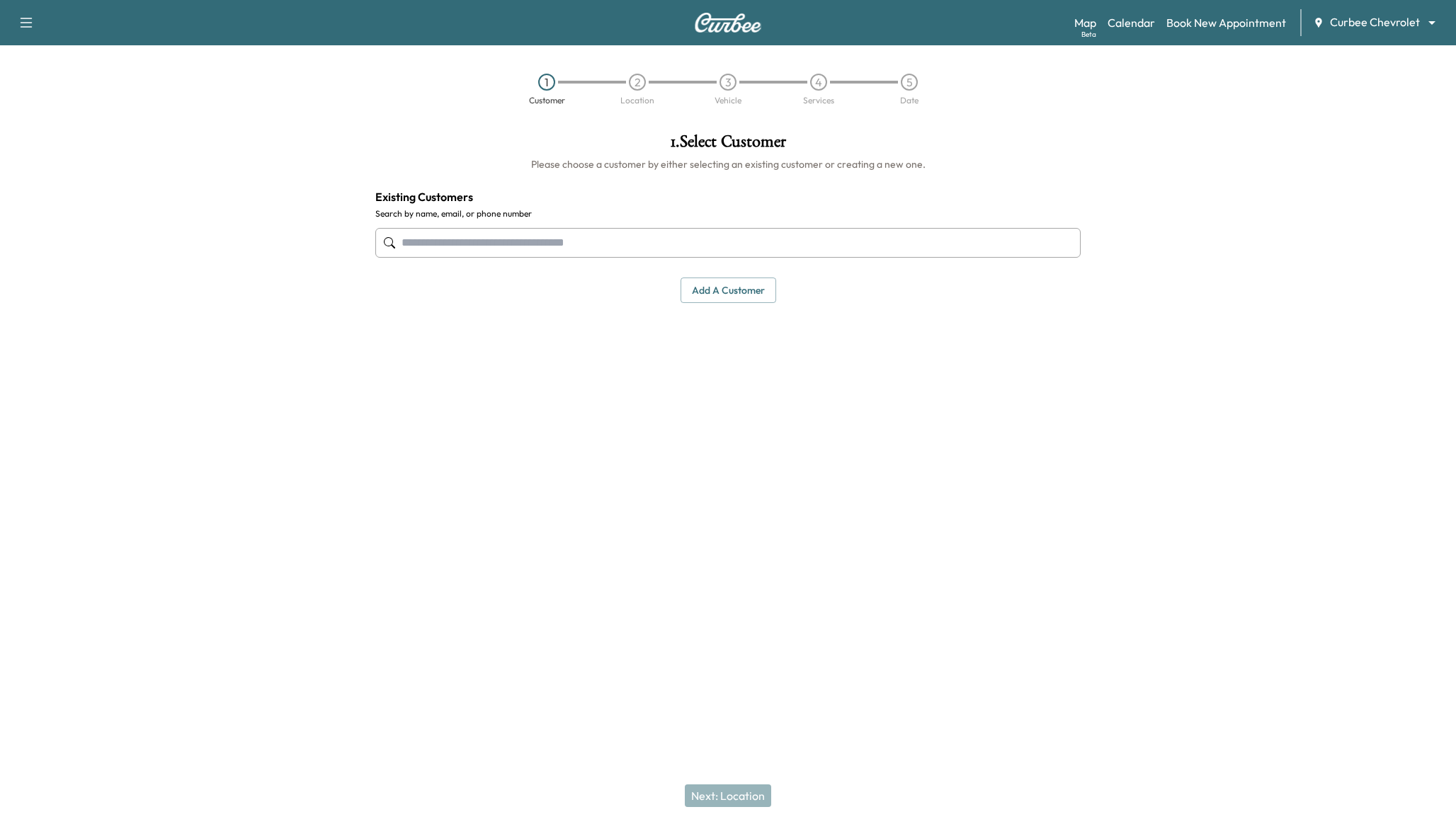 click at bounding box center (728, 243) 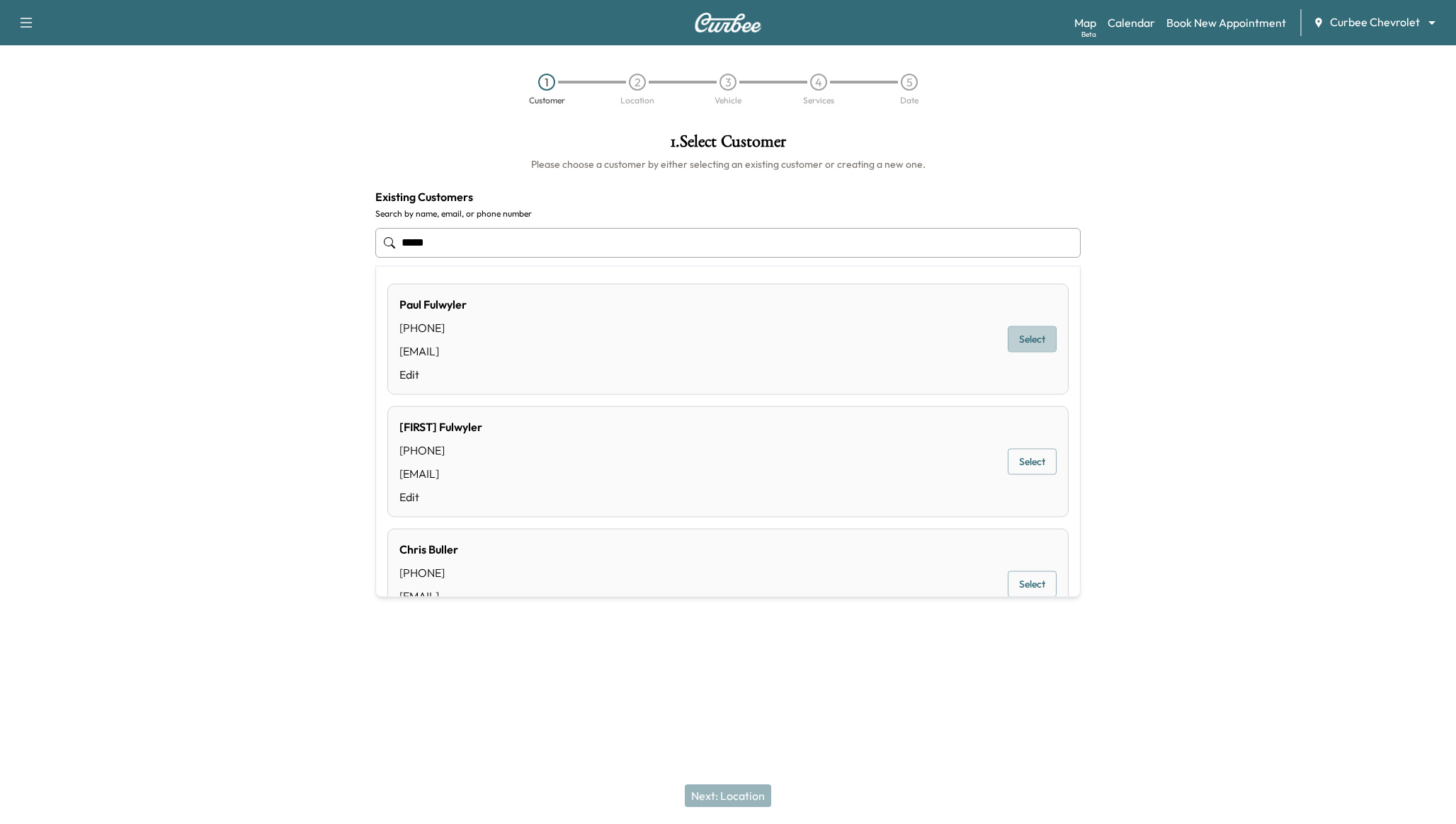 click on "Select" at bounding box center (1032, 339) 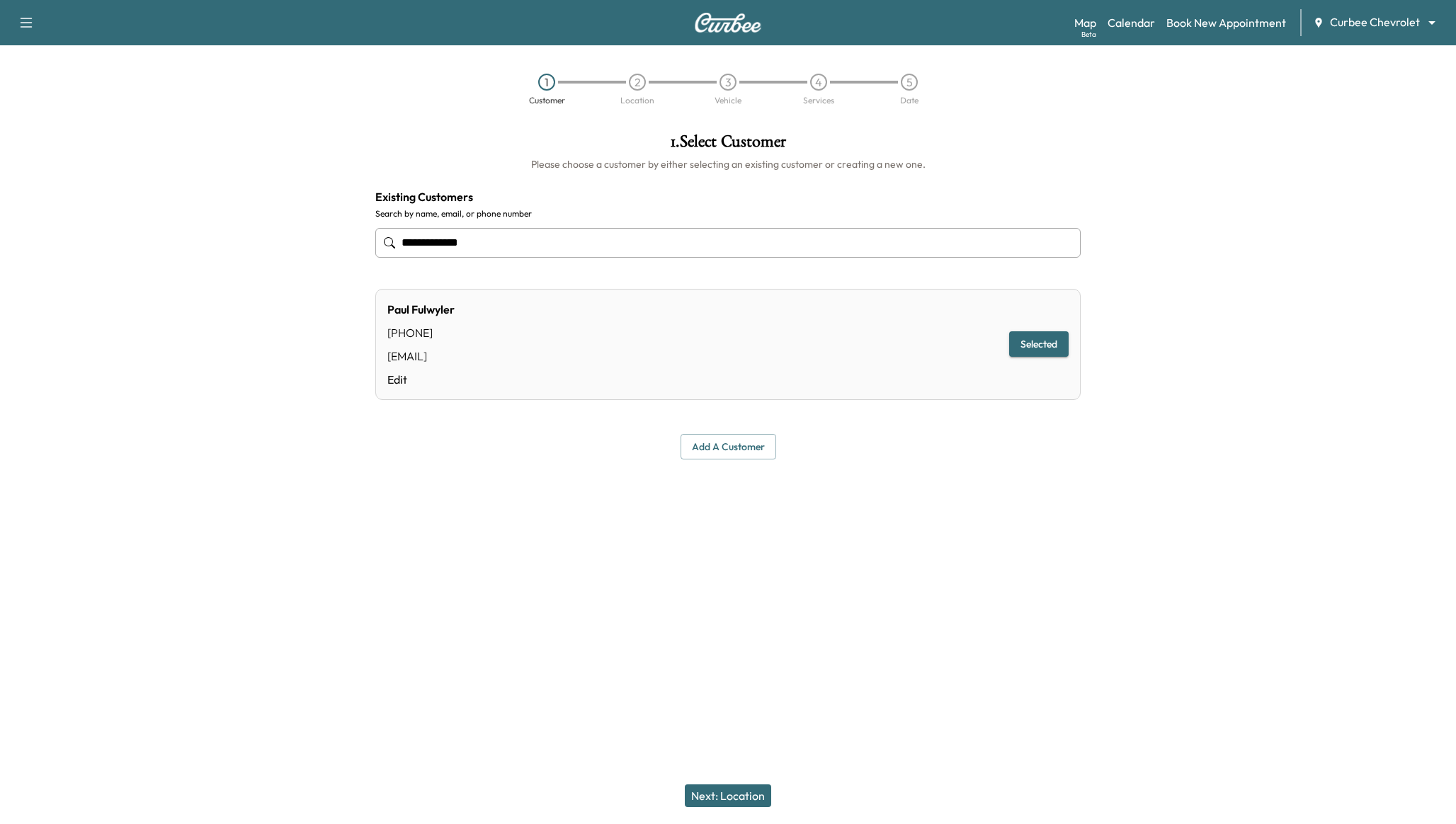 type on "**********" 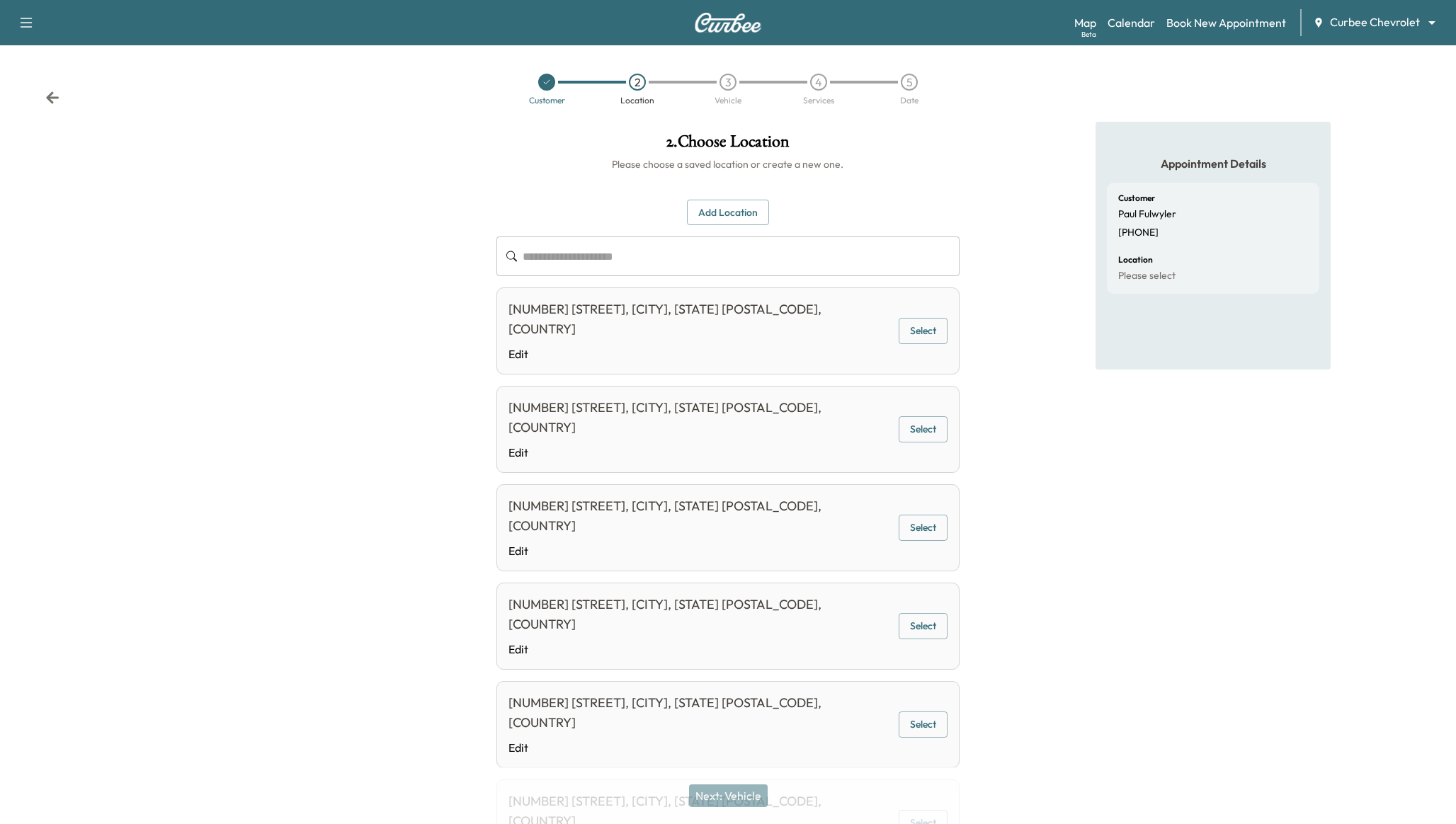 click on "Select" at bounding box center [923, 429] 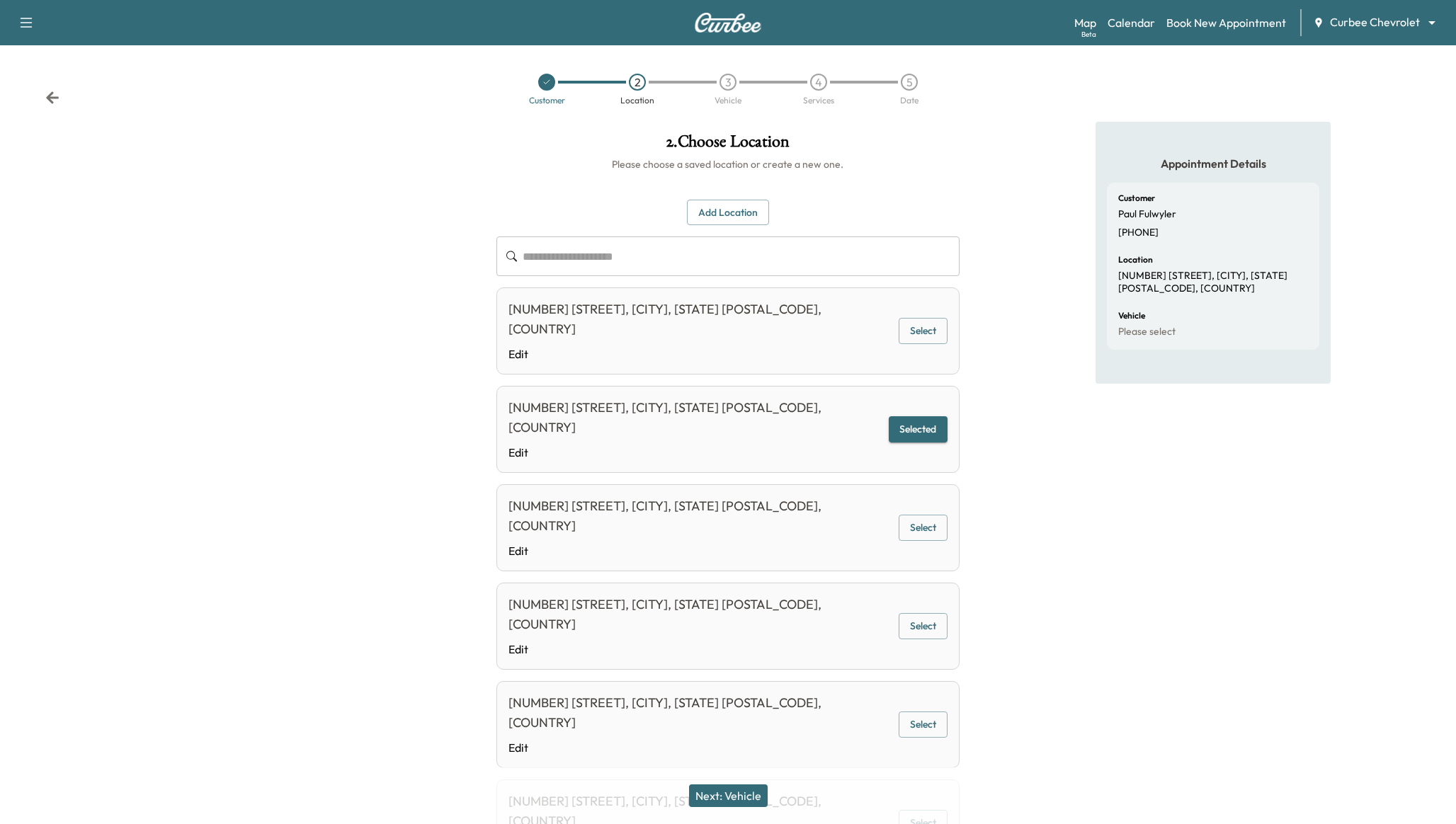 click on "Next: Vehicle" at bounding box center [728, 796] 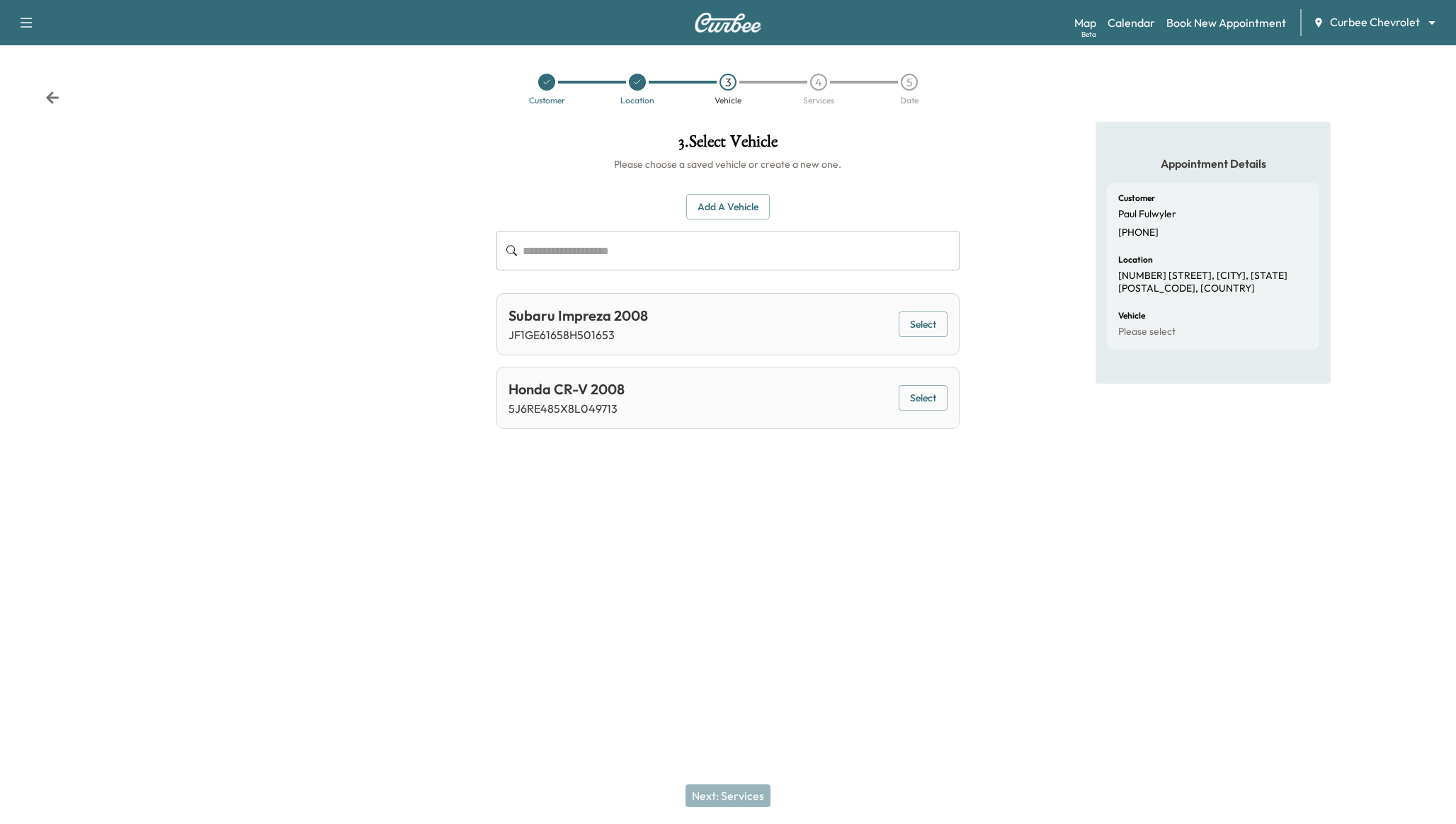 click on "Select" at bounding box center (923, 324) 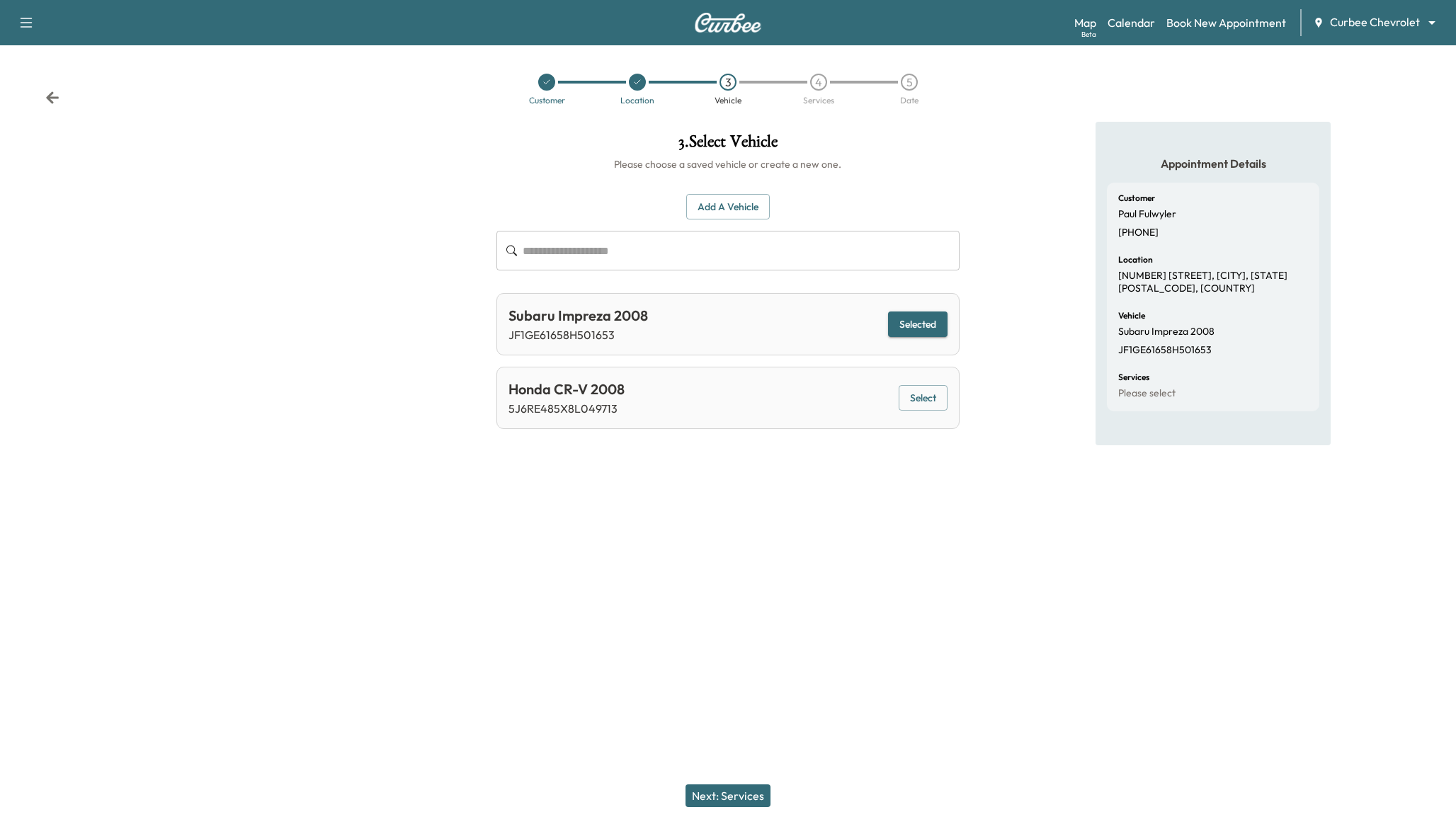 click on "Next: Services" at bounding box center (728, 796) 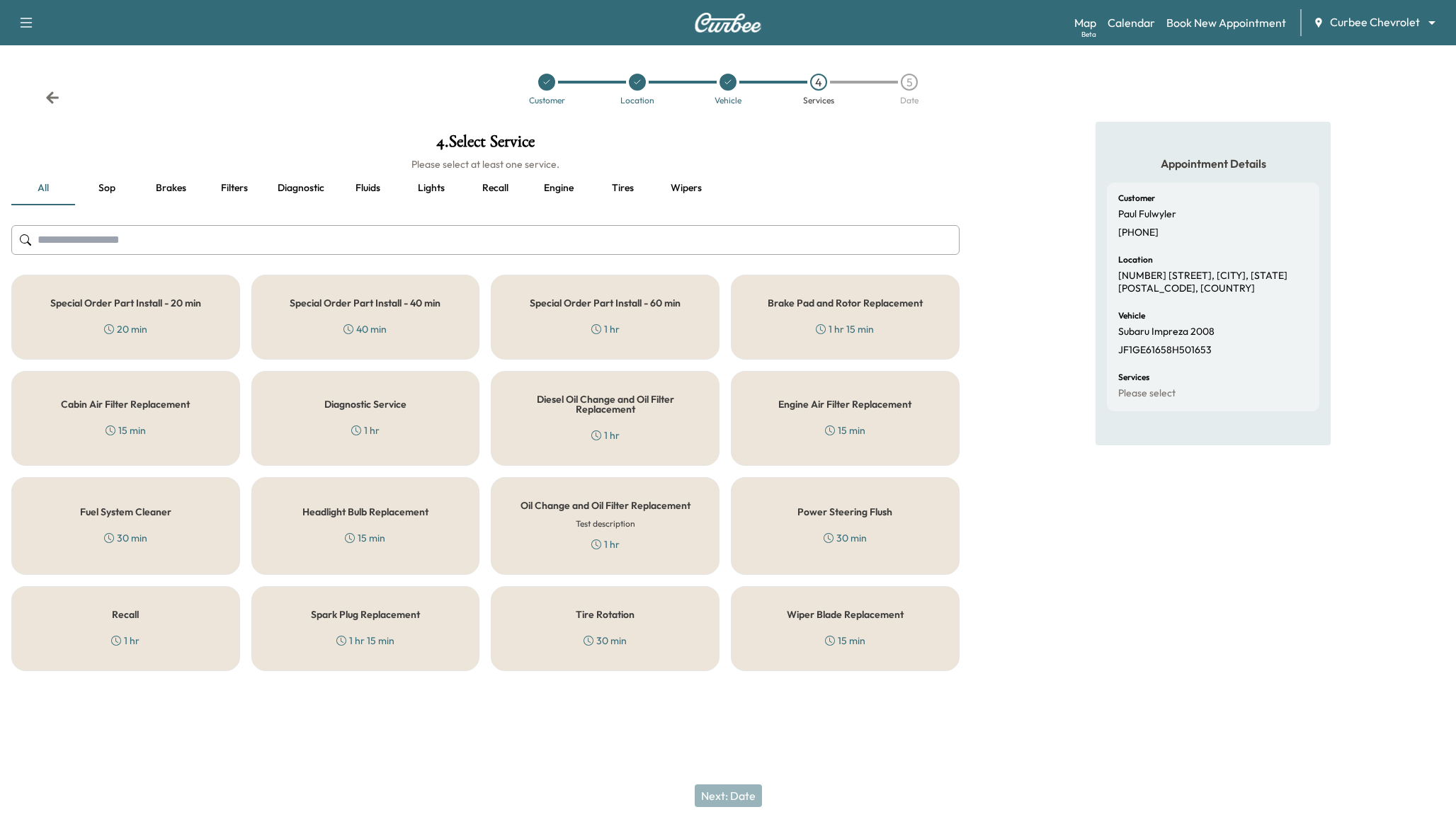 click on "Location" at bounding box center (637, 89) 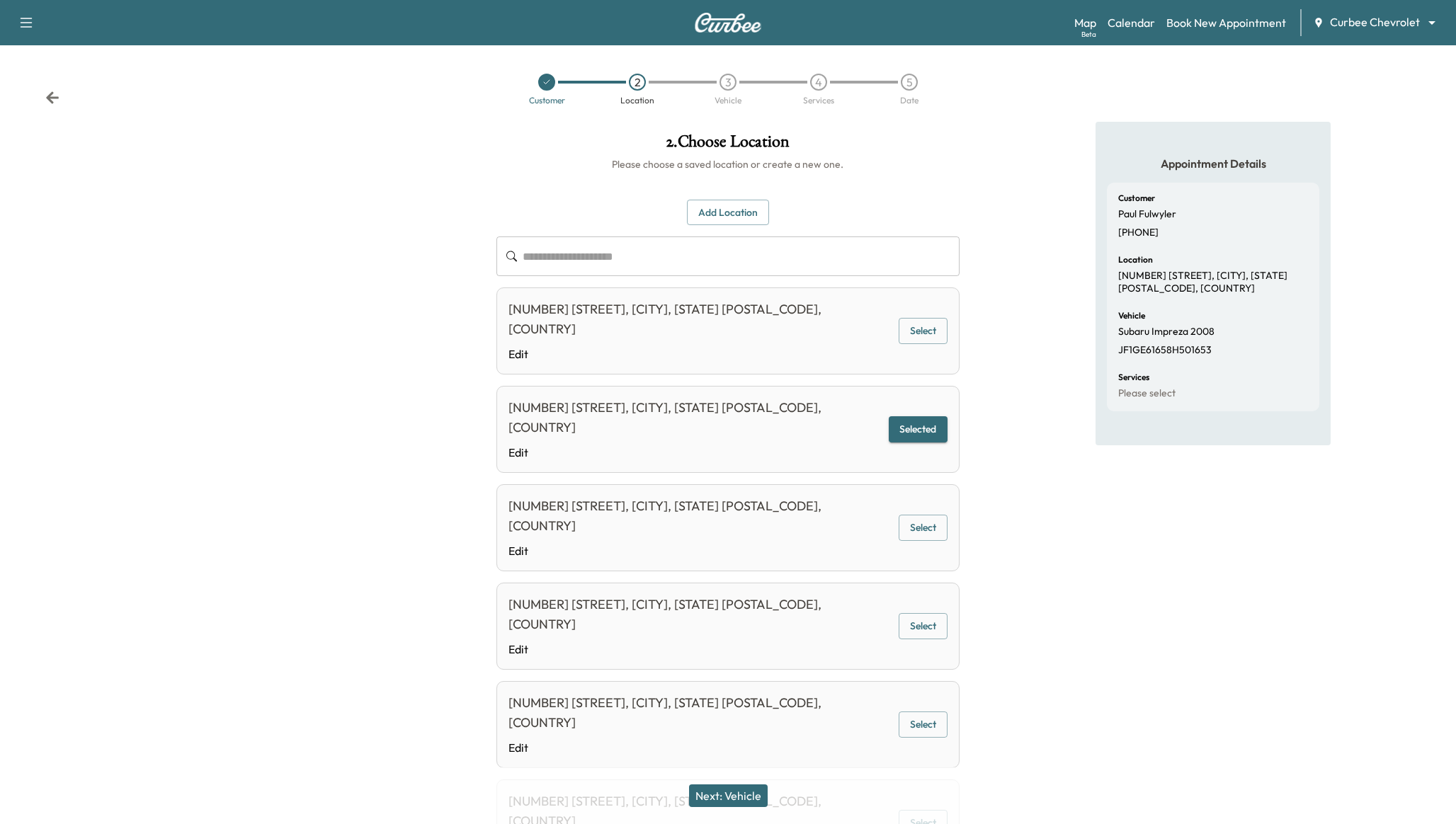 click on "Add Location" at bounding box center (728, 212) 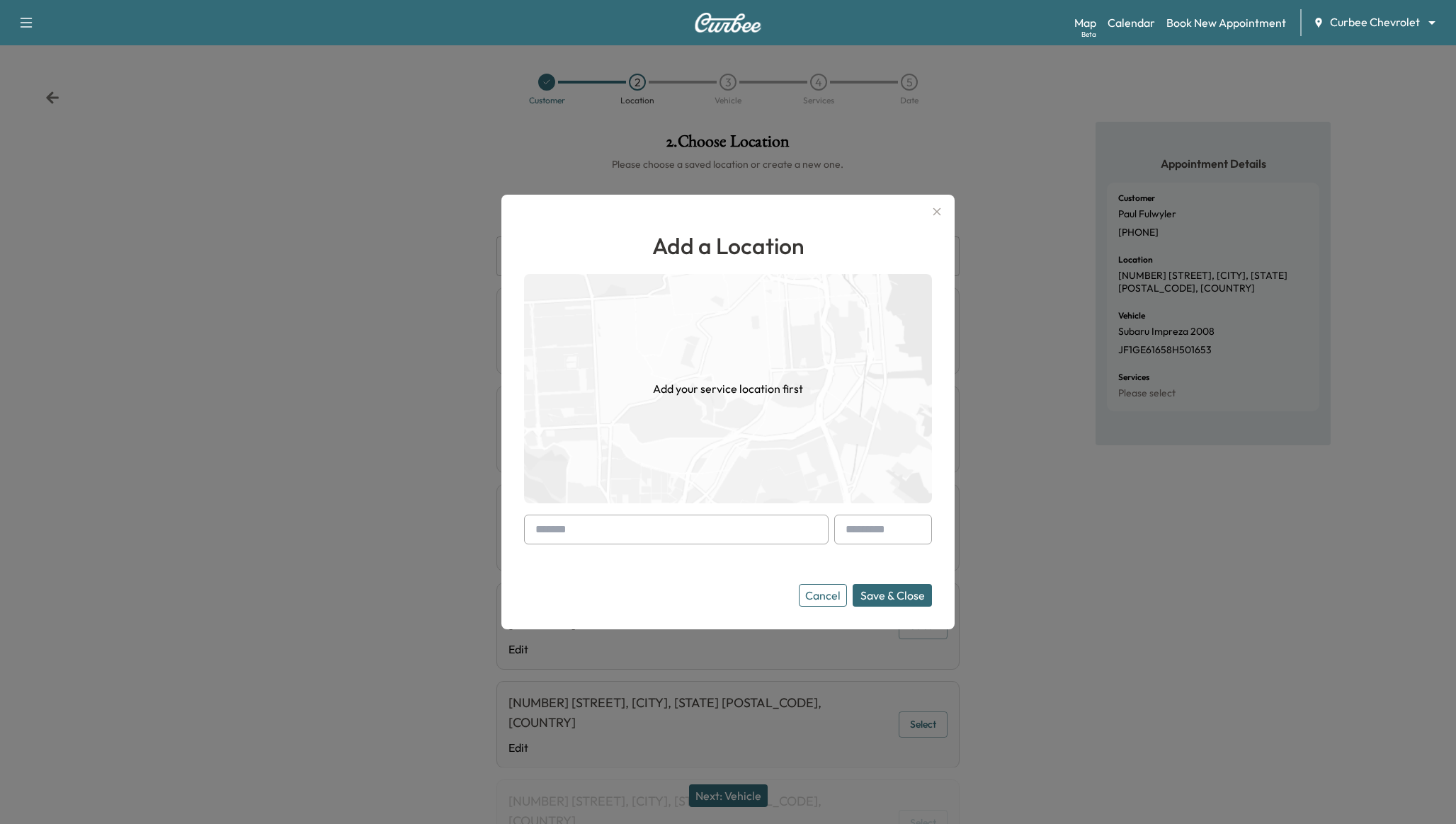 click at bounding box center (676, 530) 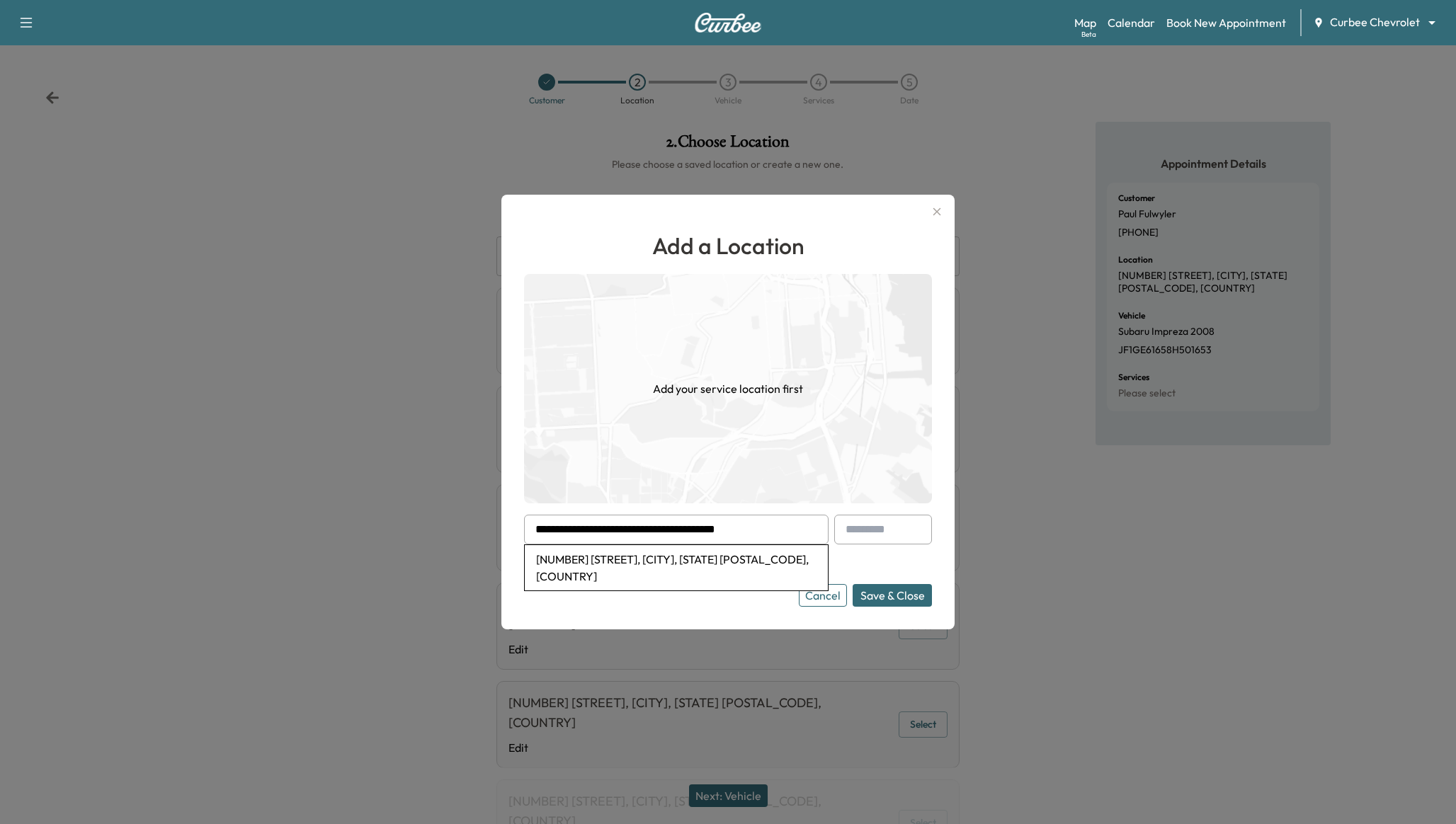 click on "[NUMBER] [STREET], [CITY], [STATE] [POSTAL_CODE], USA" at bounding box center (676, 568) 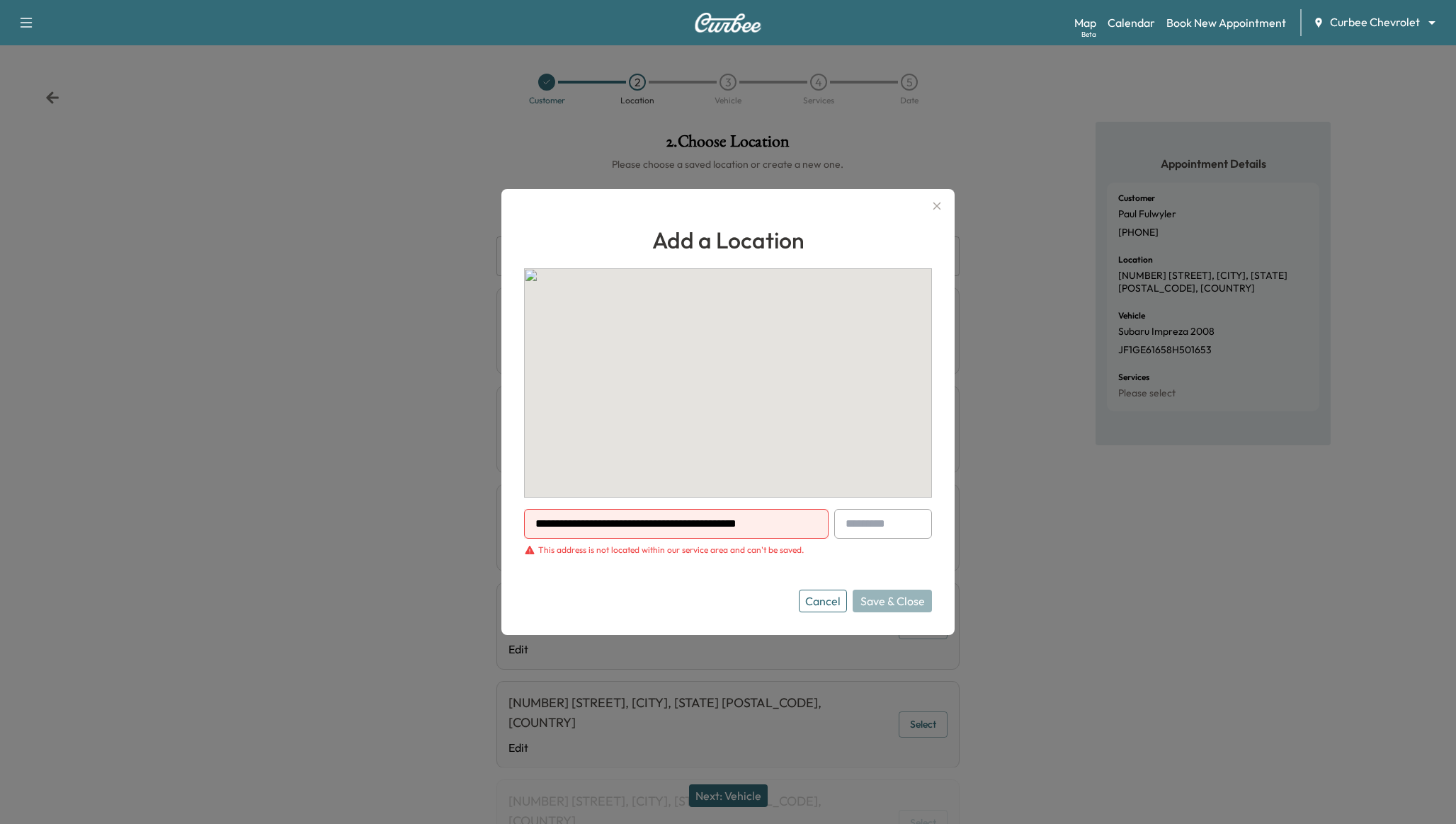 click on "**********" at bounding box center (676, 524) 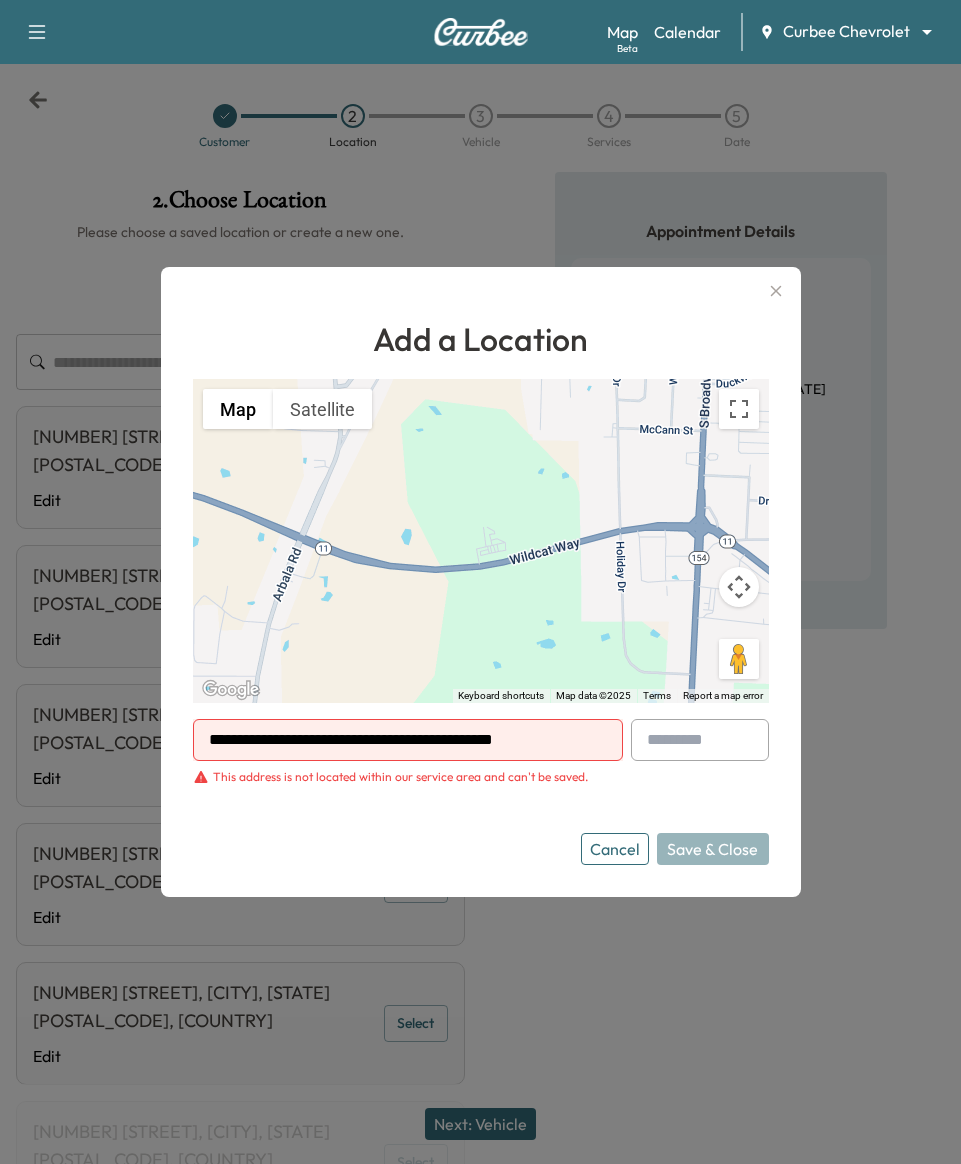 click on "**********" at bounding box center (408, 740) 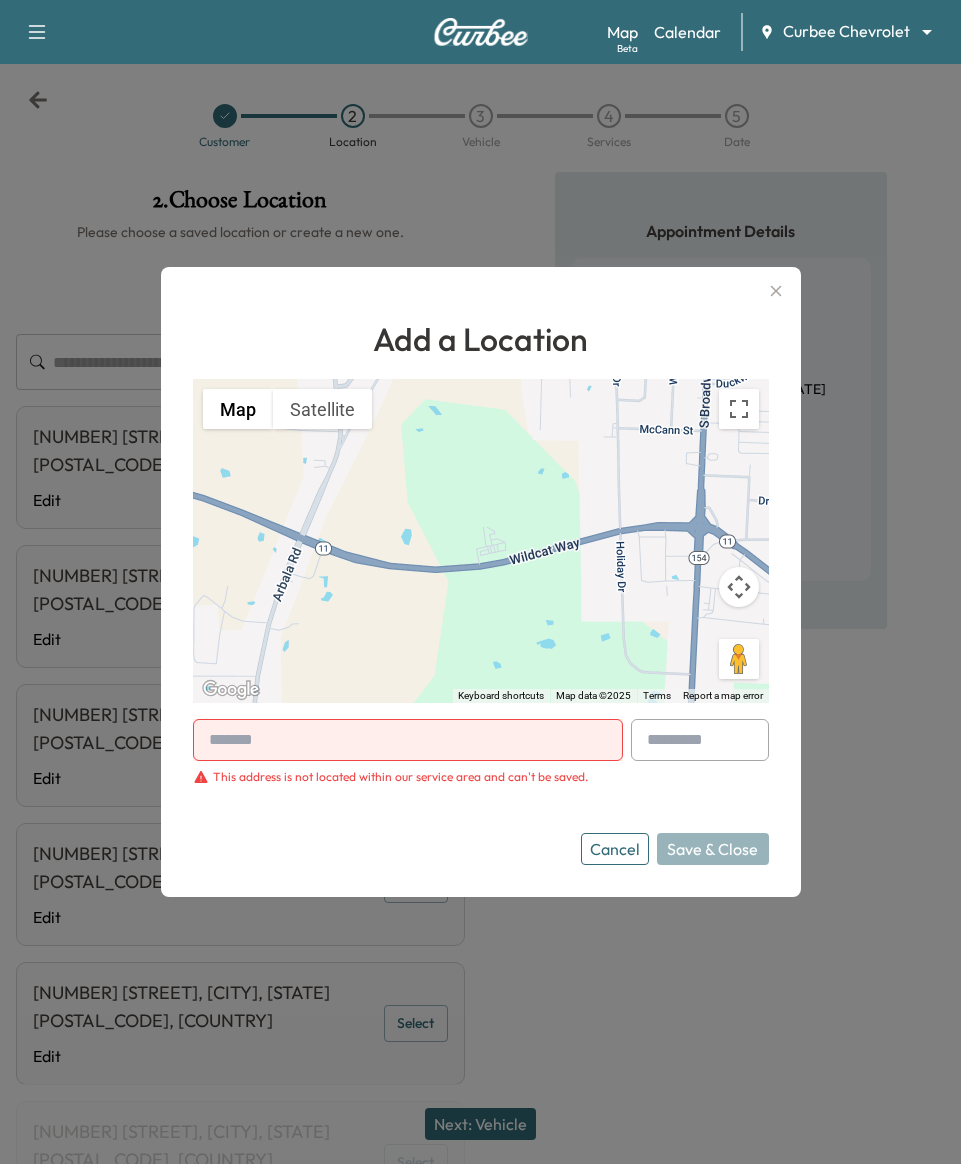 paste on "**********" 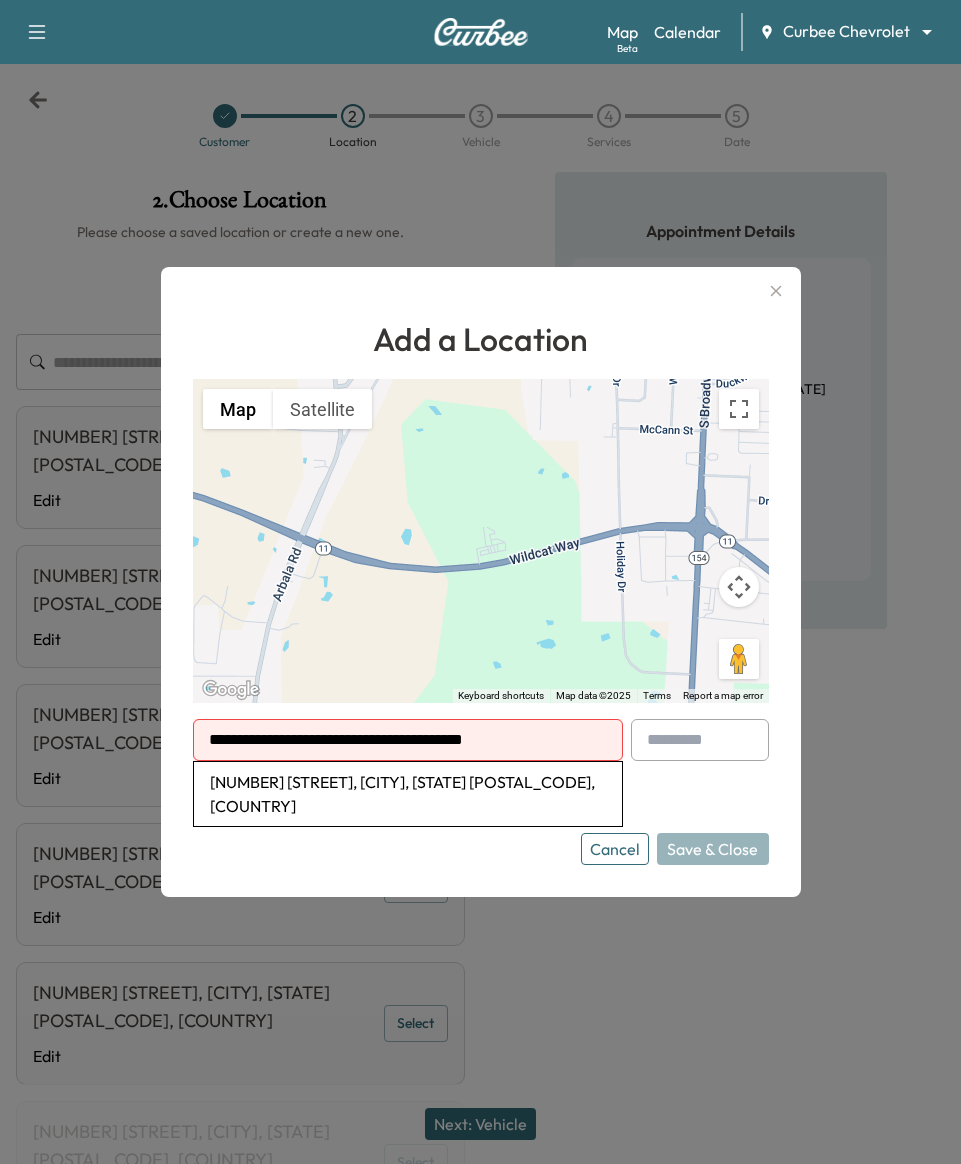 click on "[NUMBER] [STREET], [CITY], [STATE] [POSTAL_CODE], USA" at bounding box center [408, 794] 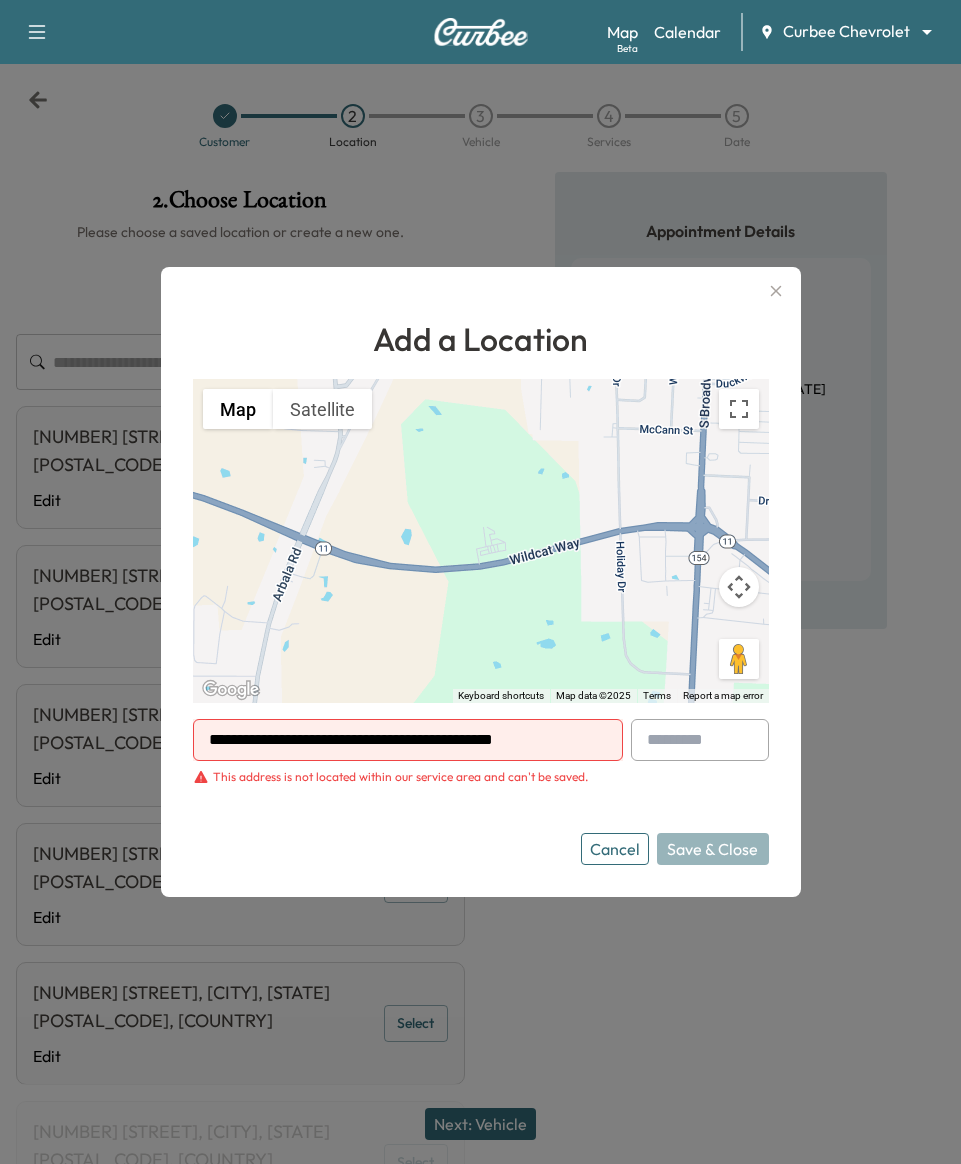 click on "Cancel" at bounding box center [615, 849] 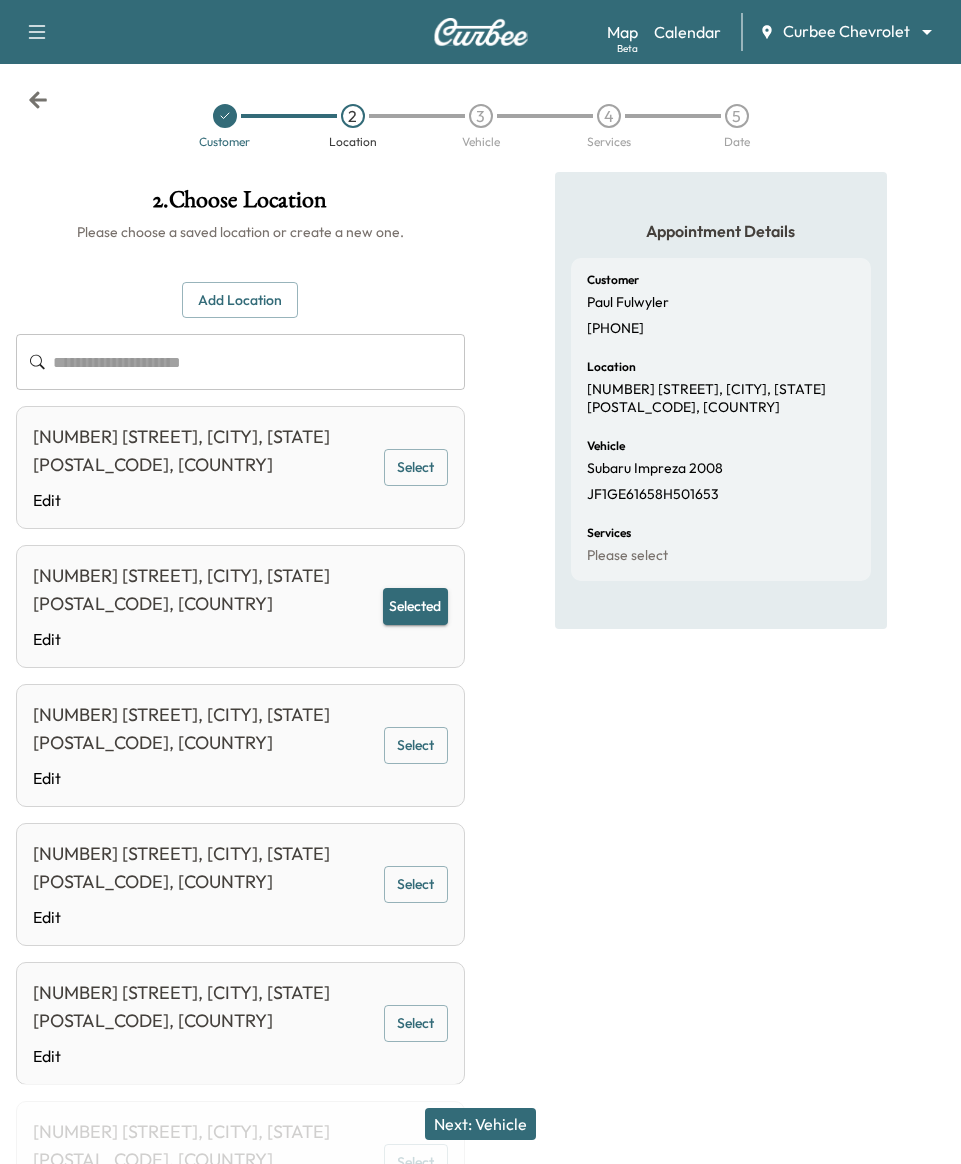 click on "Add Location" at bounding box center (240, 300) 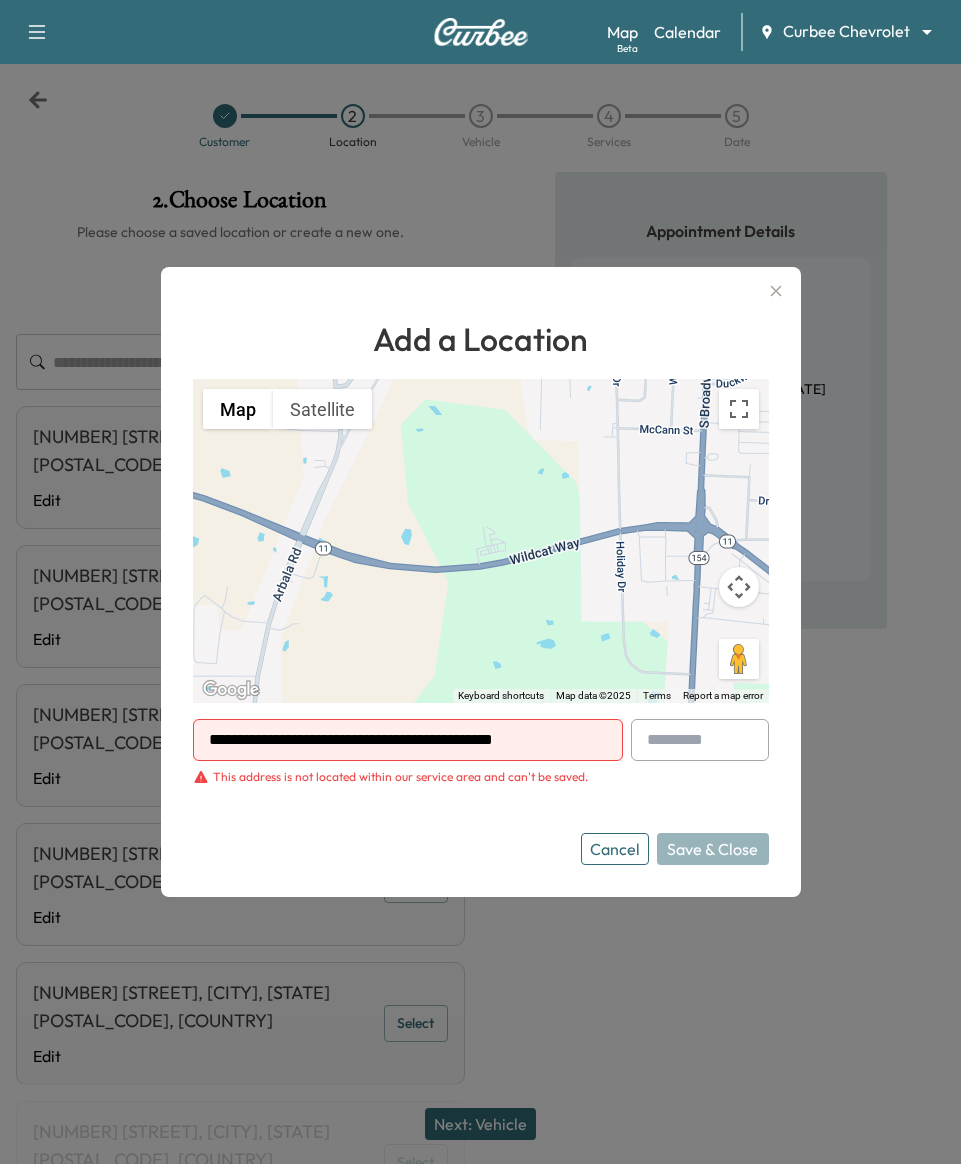 click on "**********" at bounding box center [408, 740] 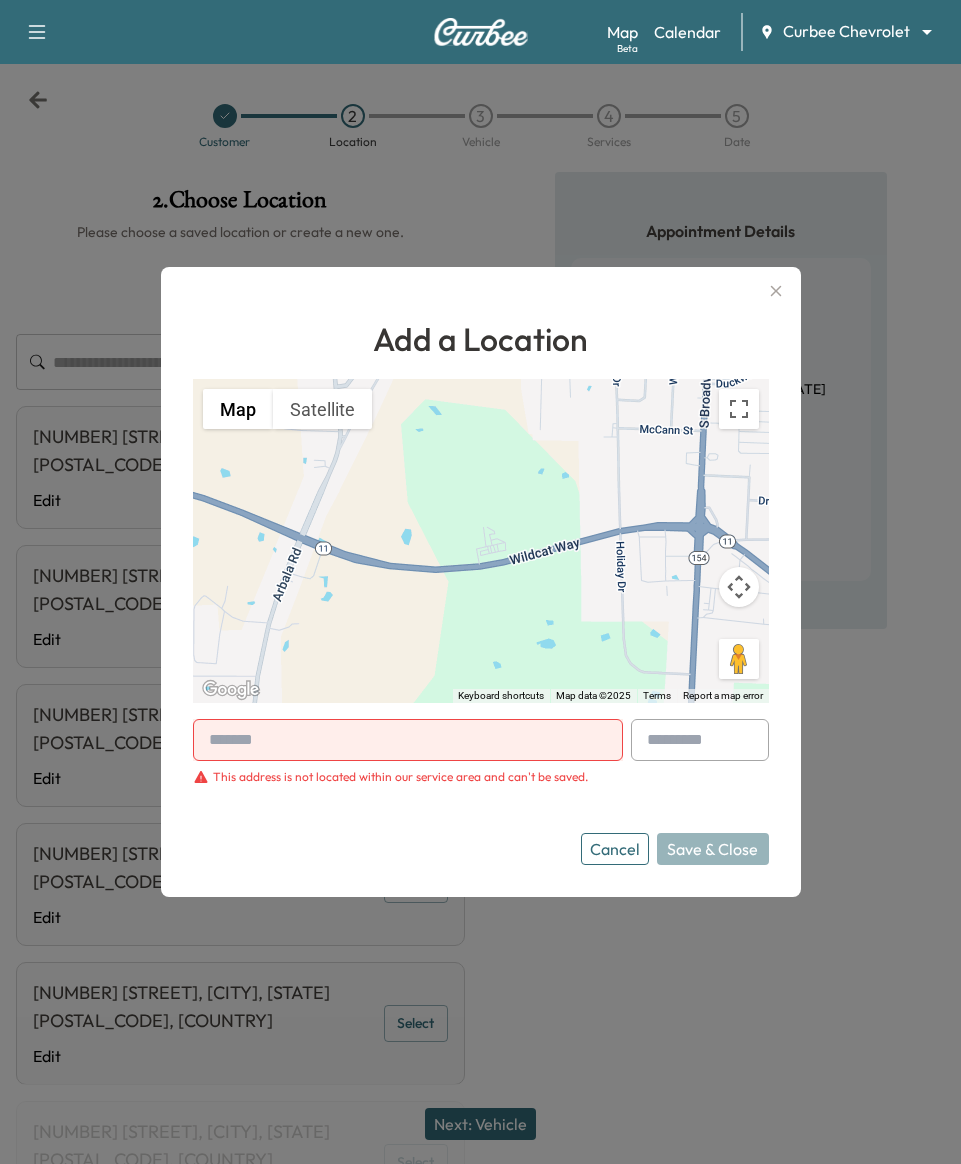 paste on "**********" 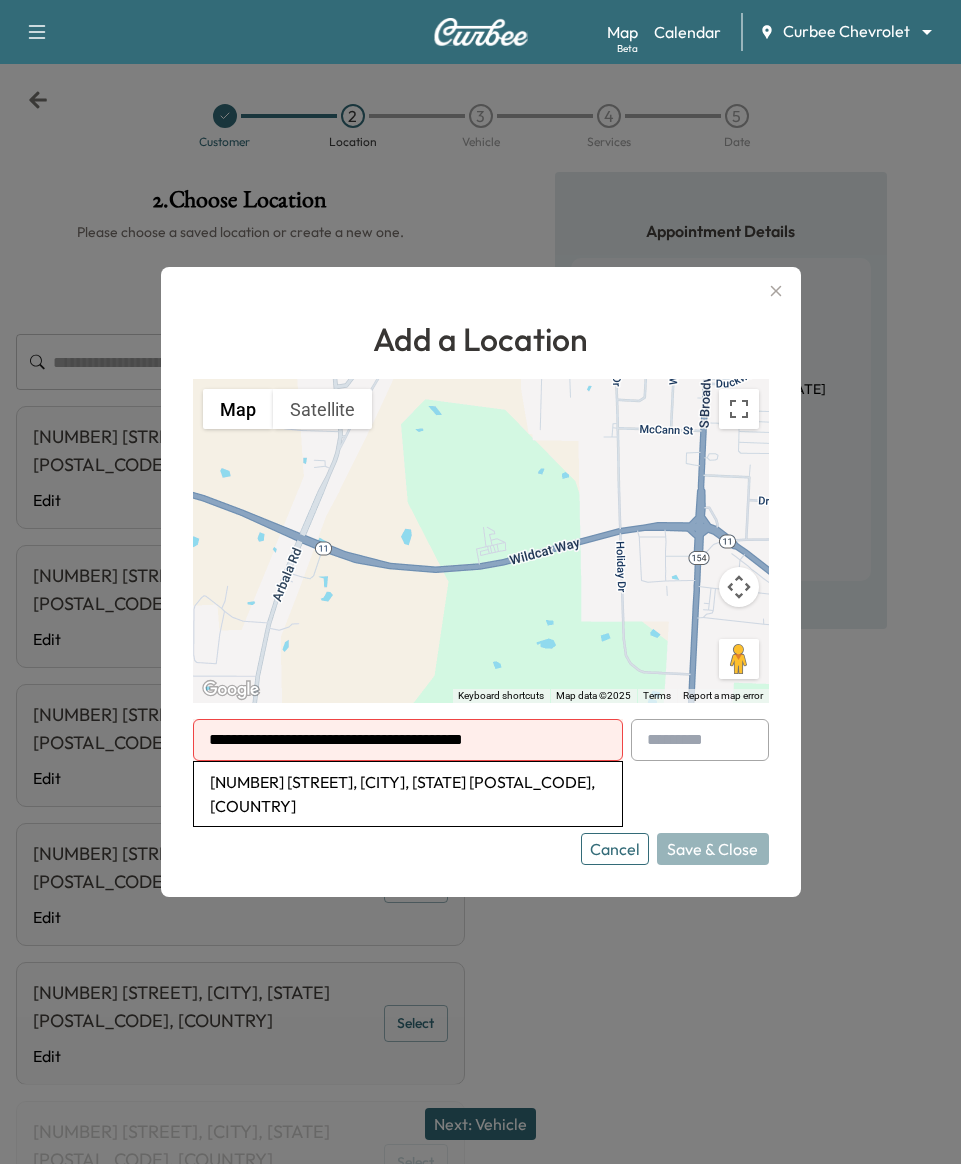click on "[NUMBER] [STREET], [CITY], [STATE] [POSTAL_CODE], USA" at bounding box center (408, 794) 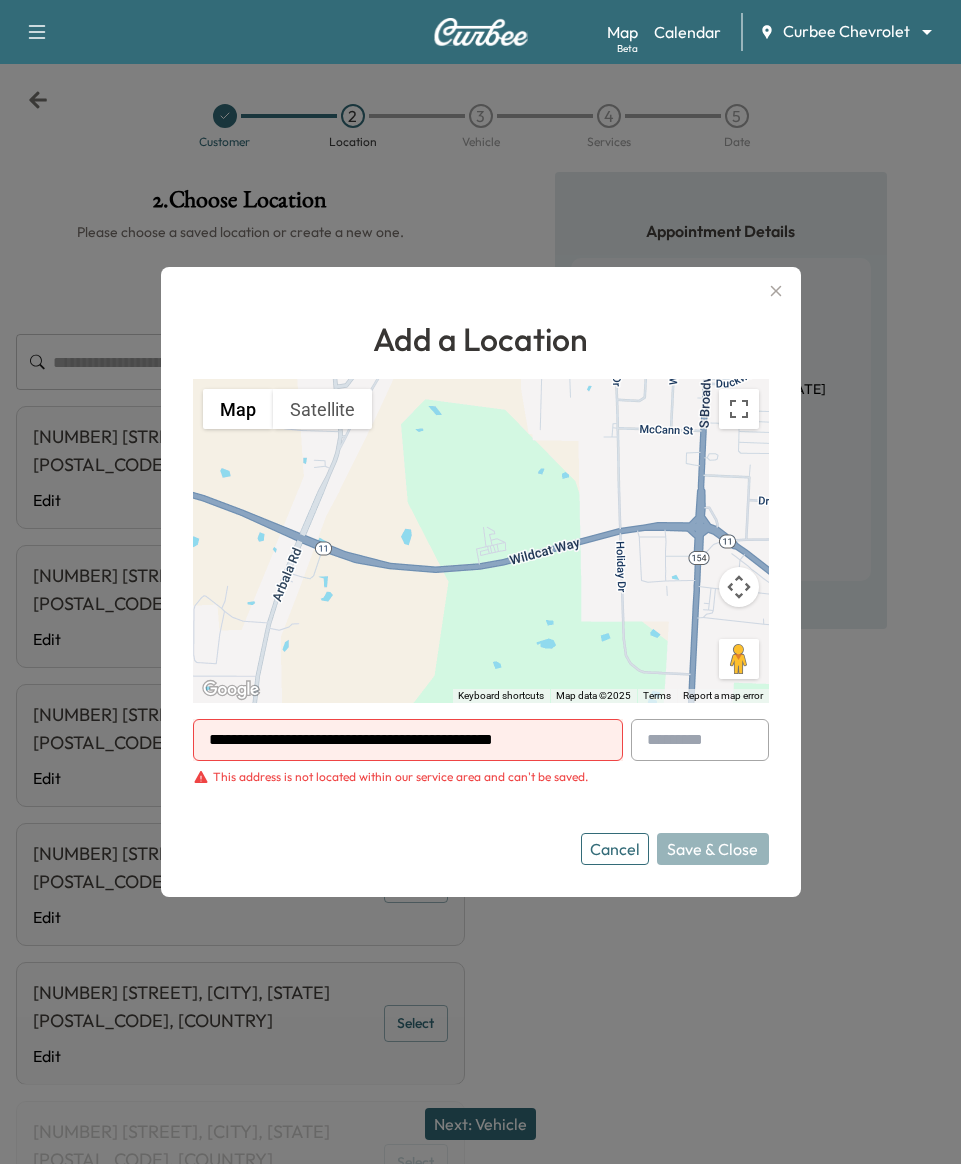 click 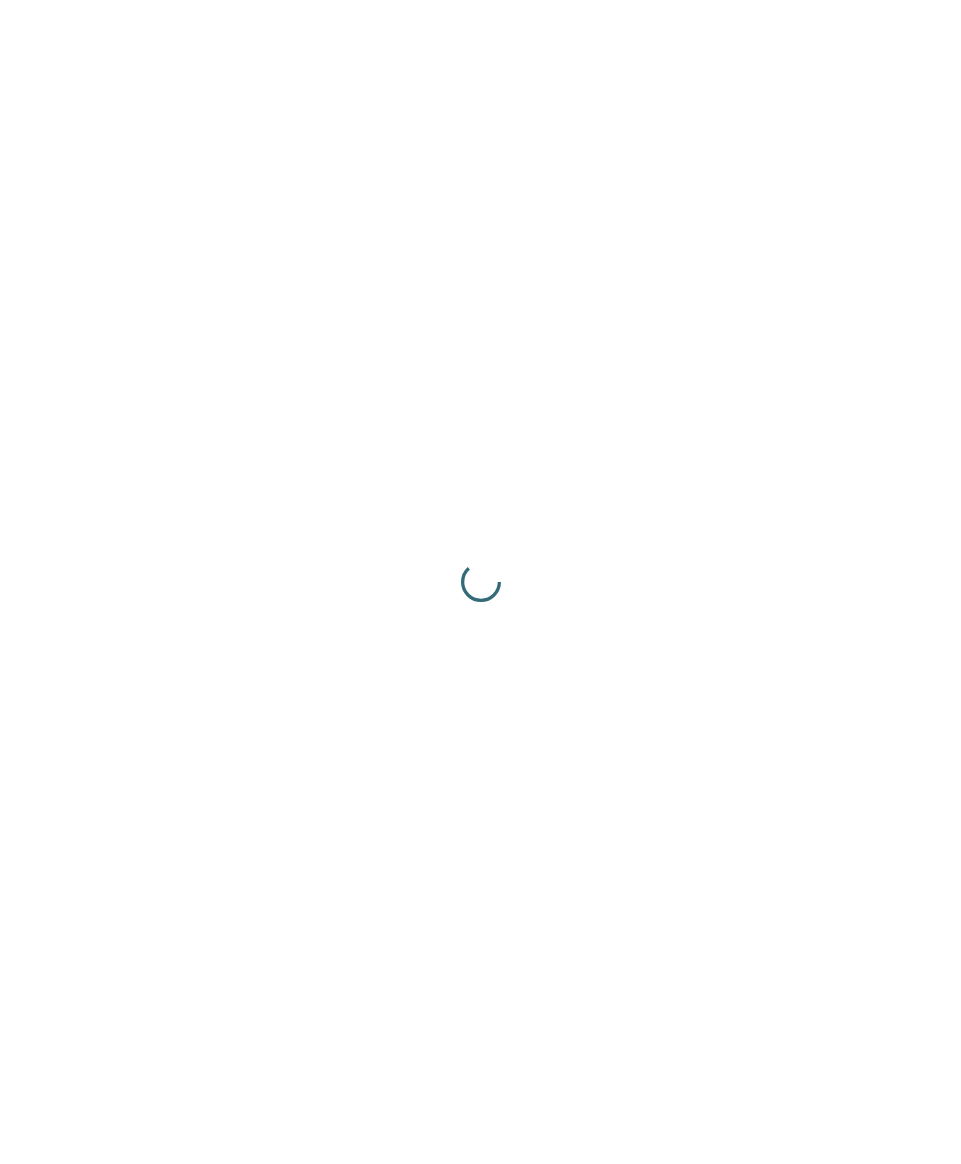 scroll, scrollTop: 0, scrollLeft: 0, axis: both 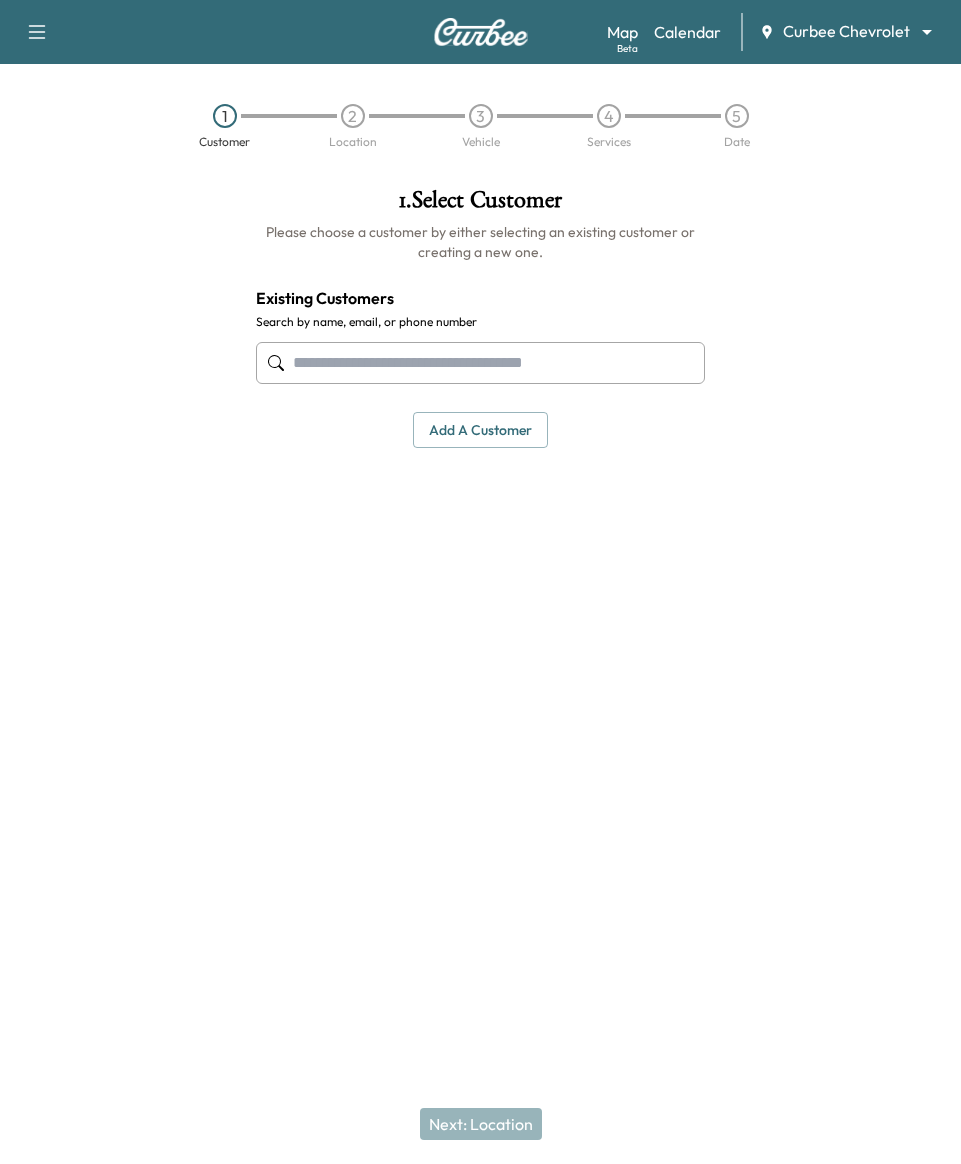 click at bounding box center [480, 363] 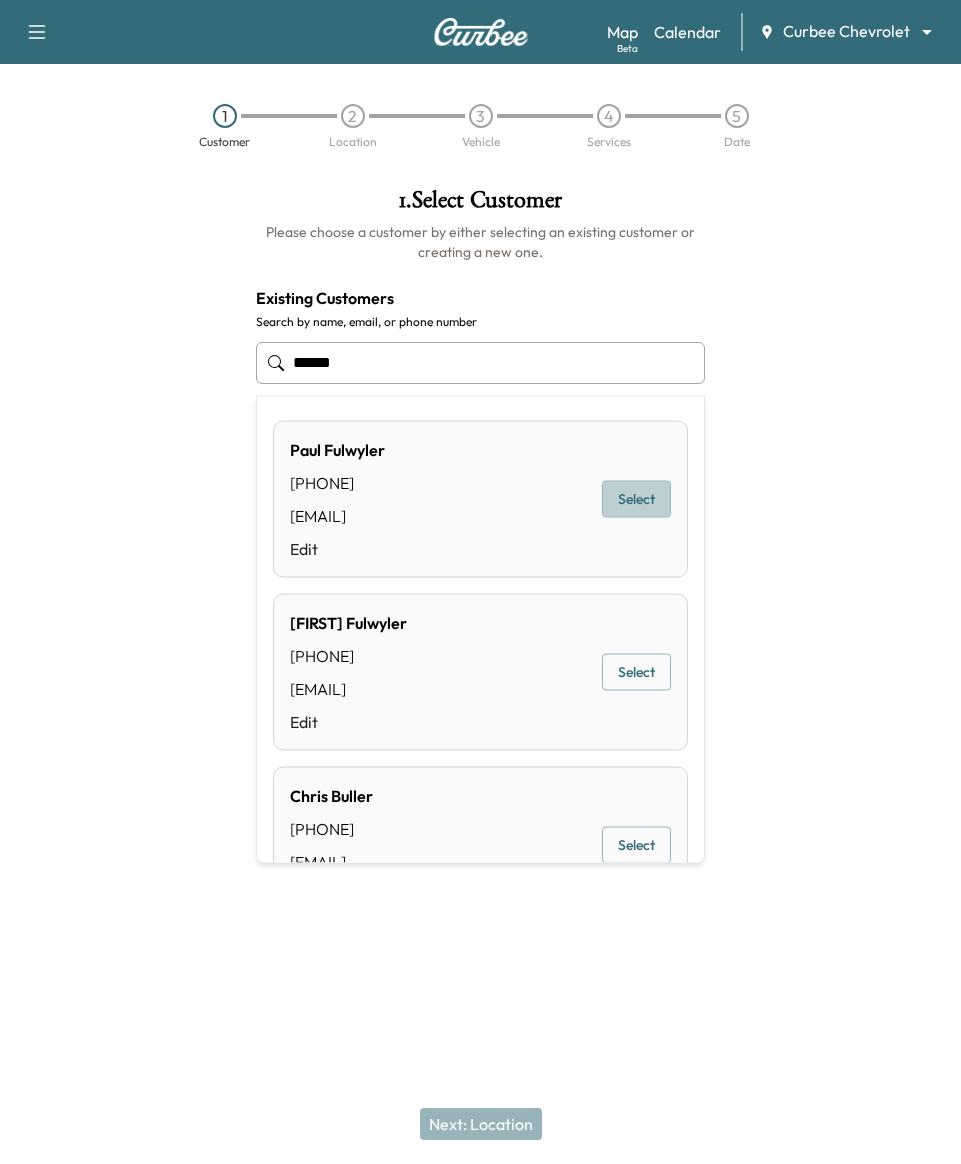 click on "Select" at bounding box center (636, 499) 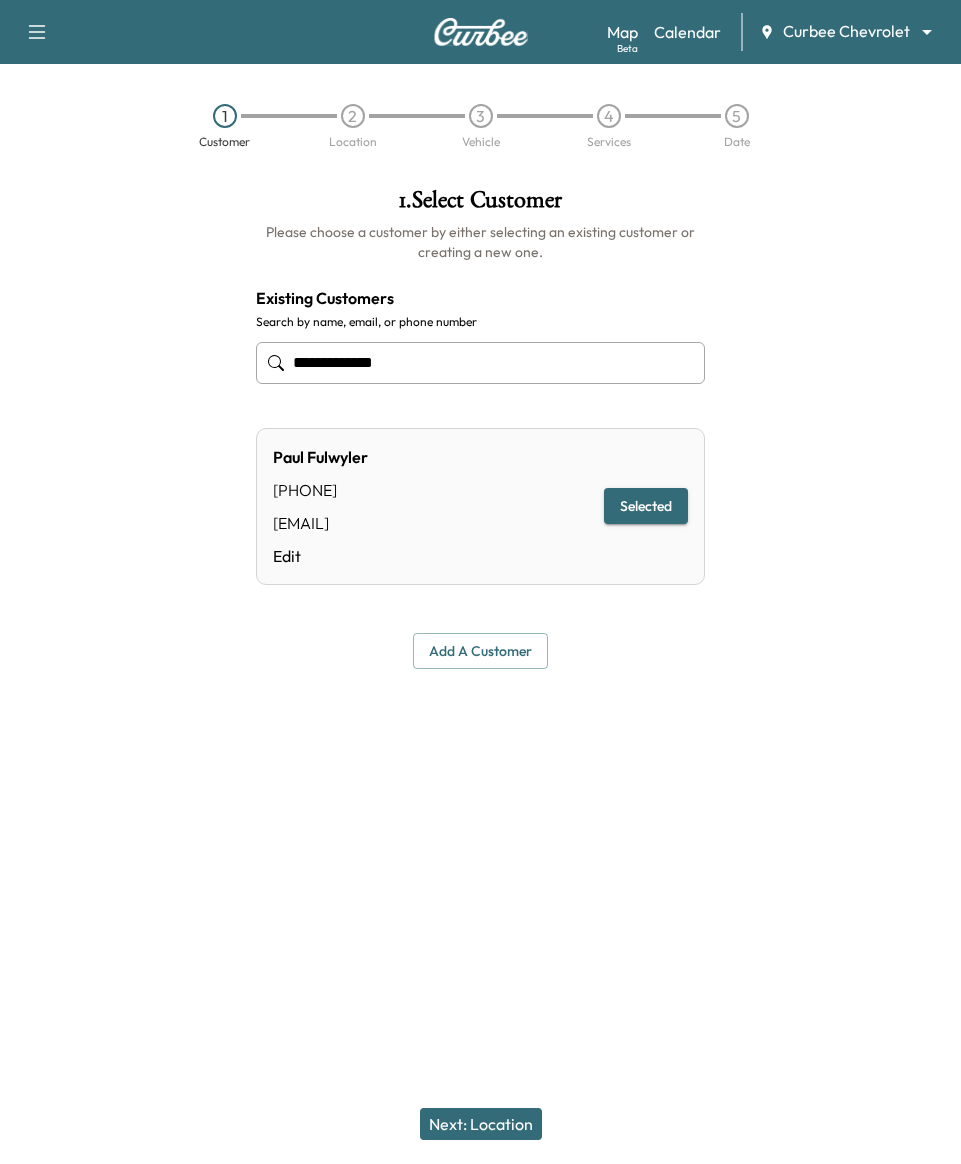 type on "**********" 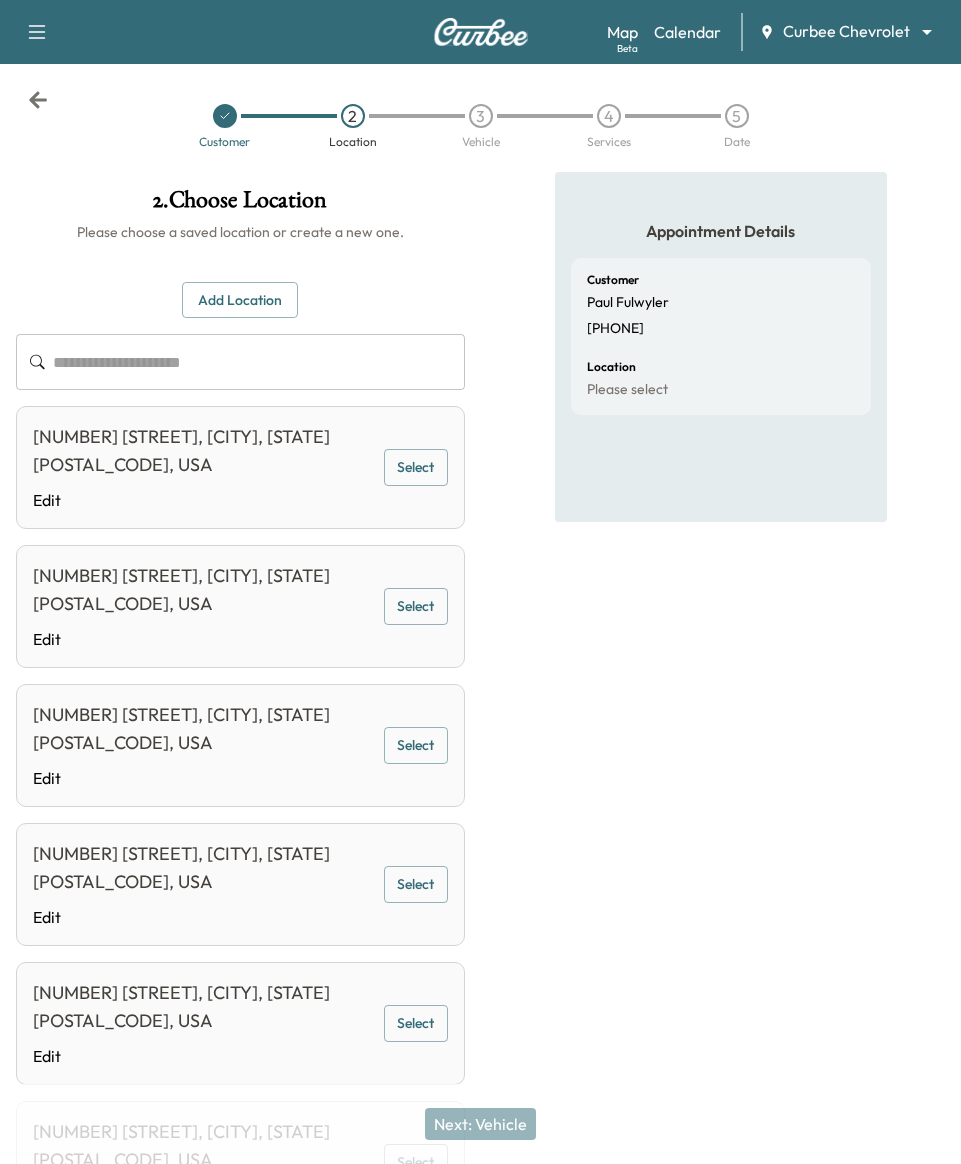 click on "Select" at bounding box center (416, 467) 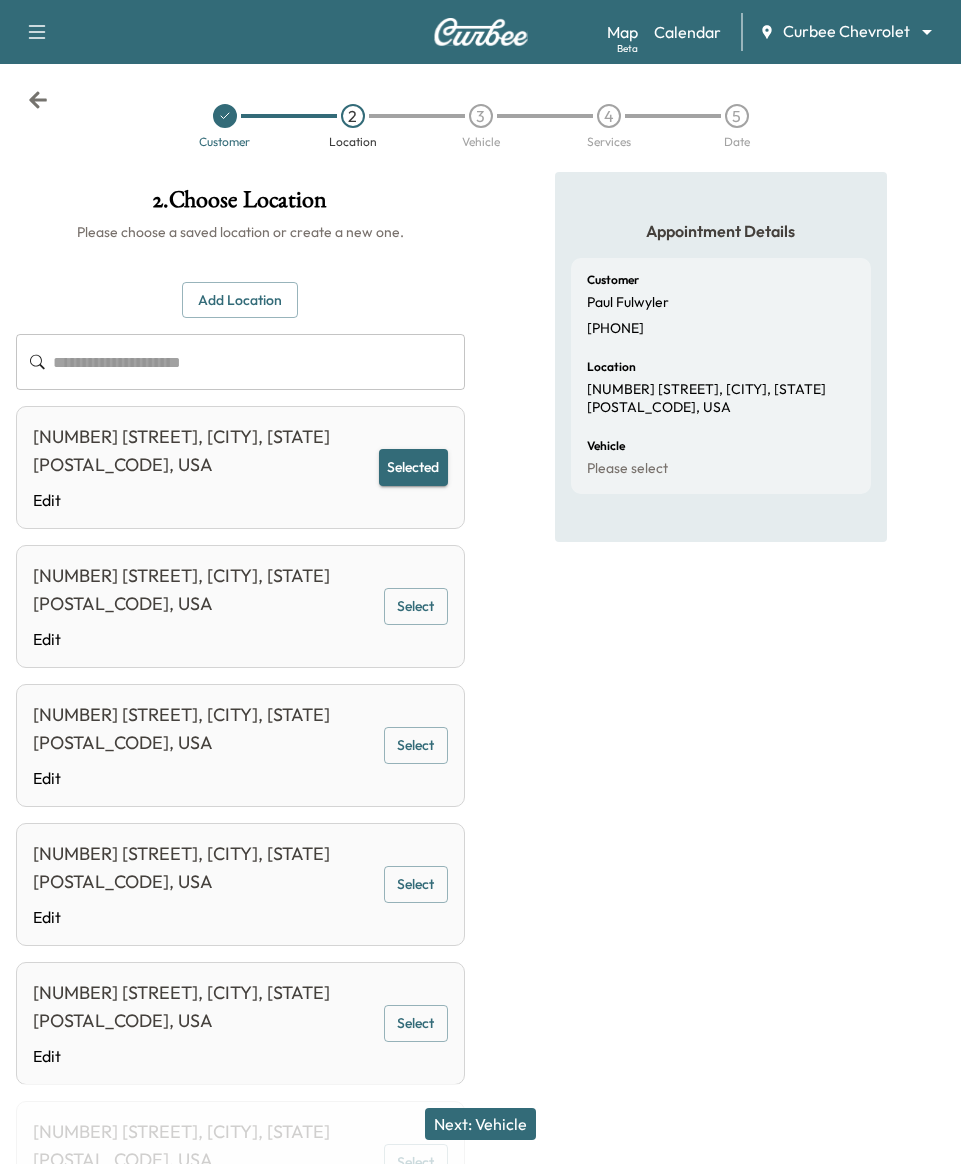 click on "Next: Vehicle" at bounding box center [480, 1124] 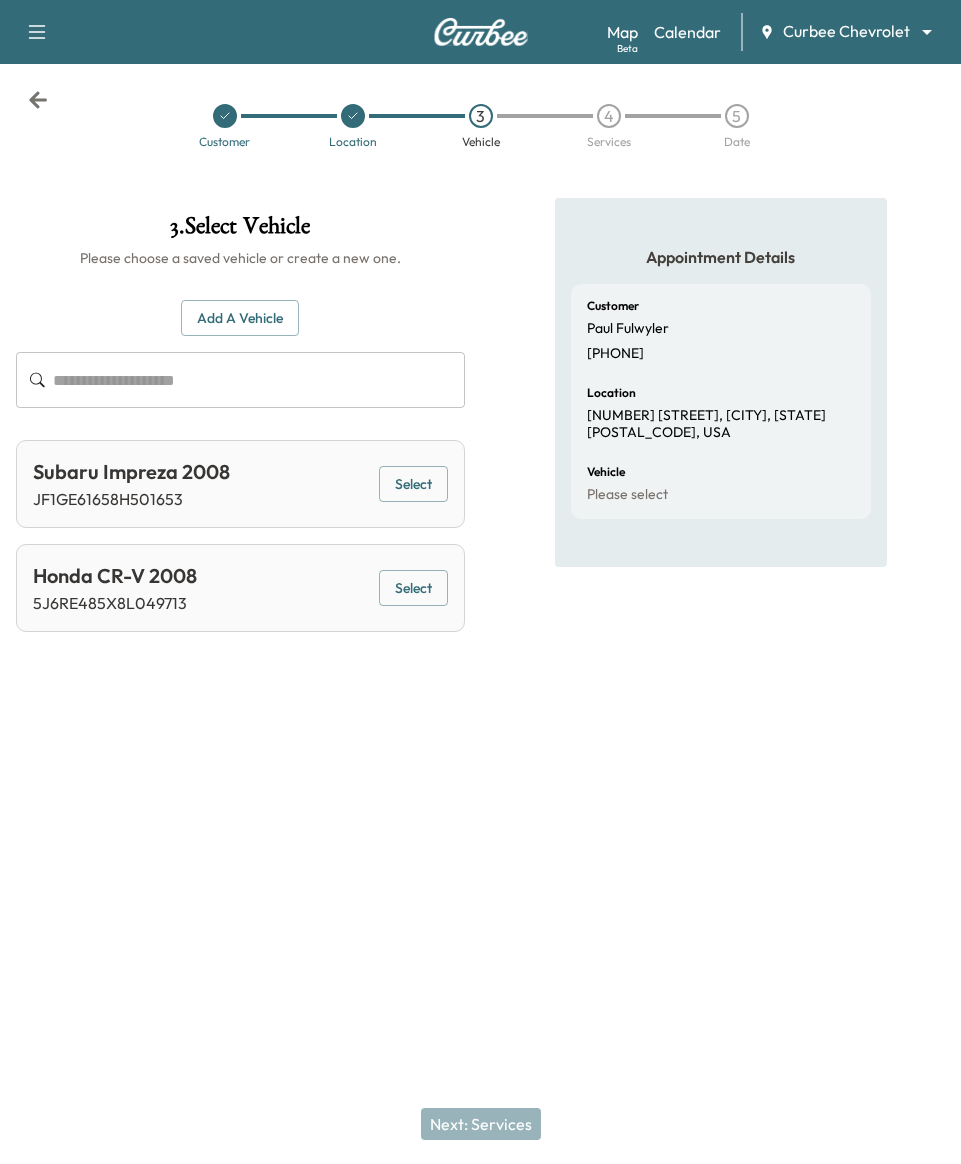click on "Subaru   Impreza   2008 JF1GE61658H501653 Select" at bounding box center [240, 484] 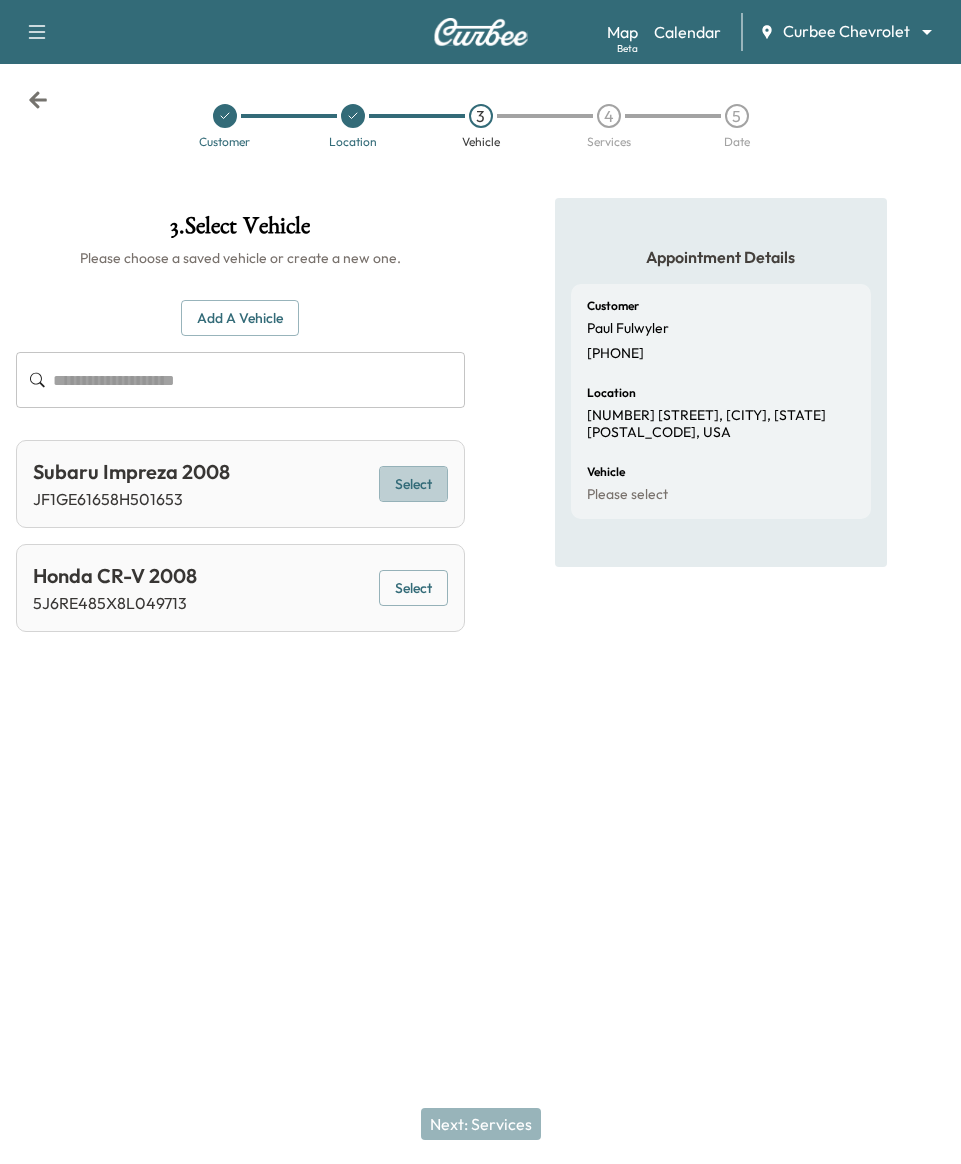 click on "Select" at bounding box center [413, 484] 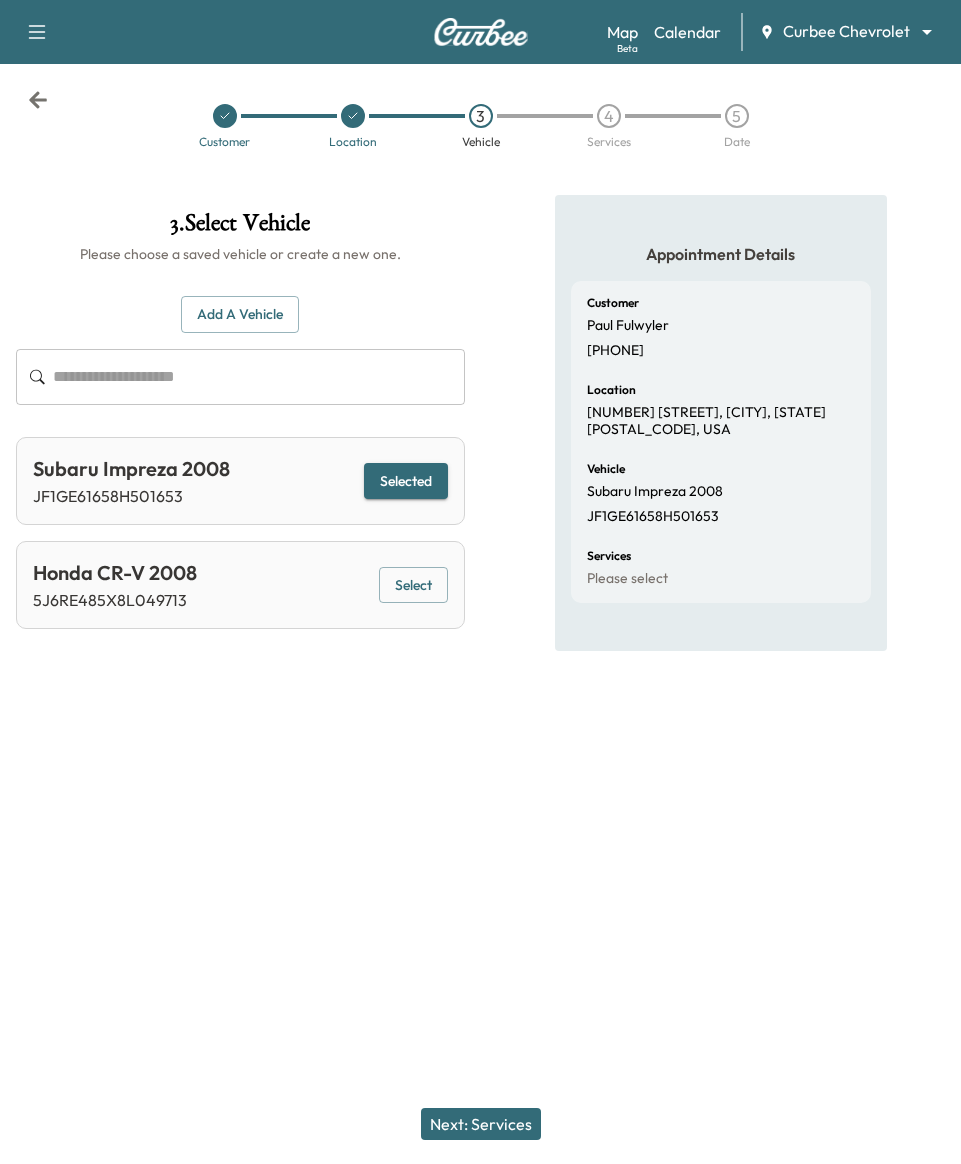 click on "Next: Services" at bounding box center (480, 1124) 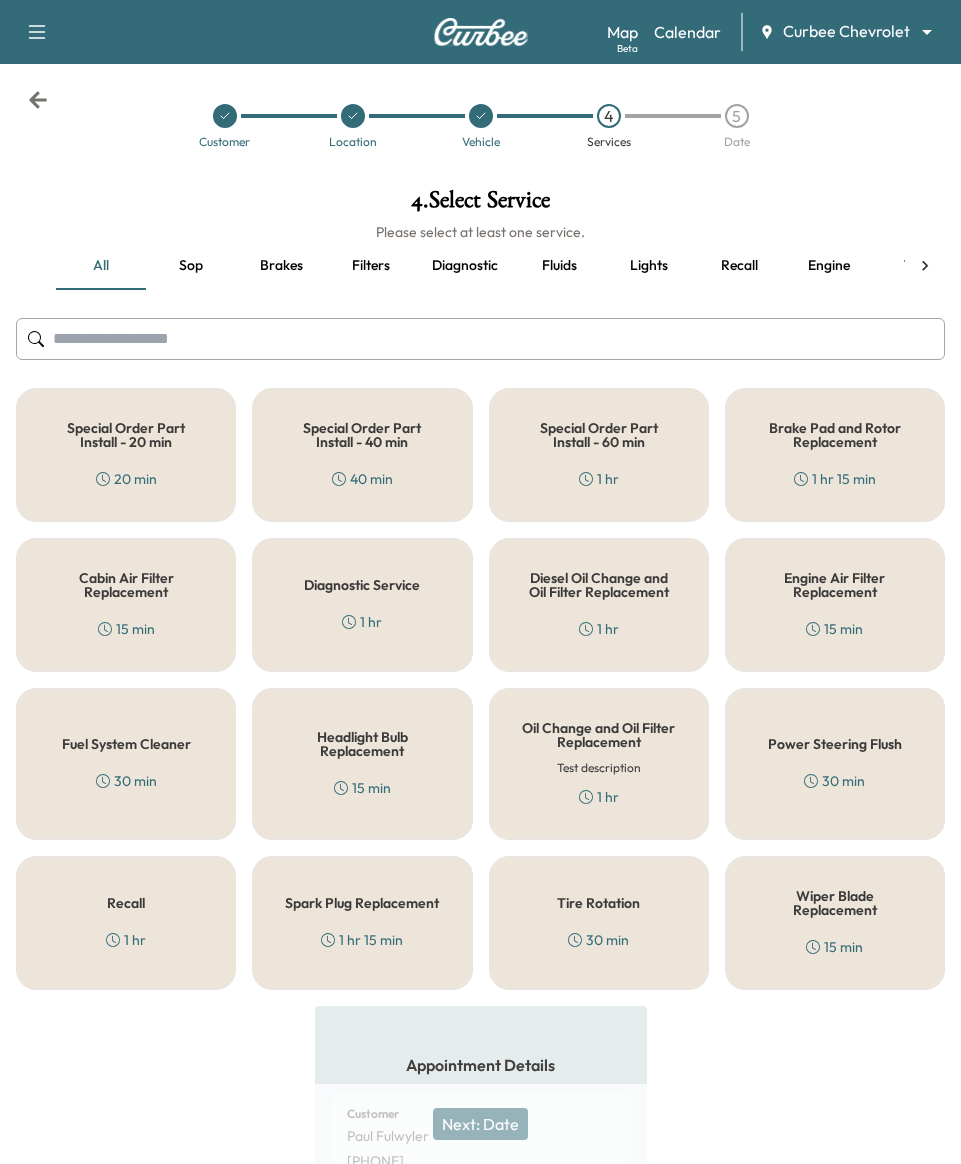click on "Special Order Part Install - 40 min 40 min" at bounding box center (362, 455) 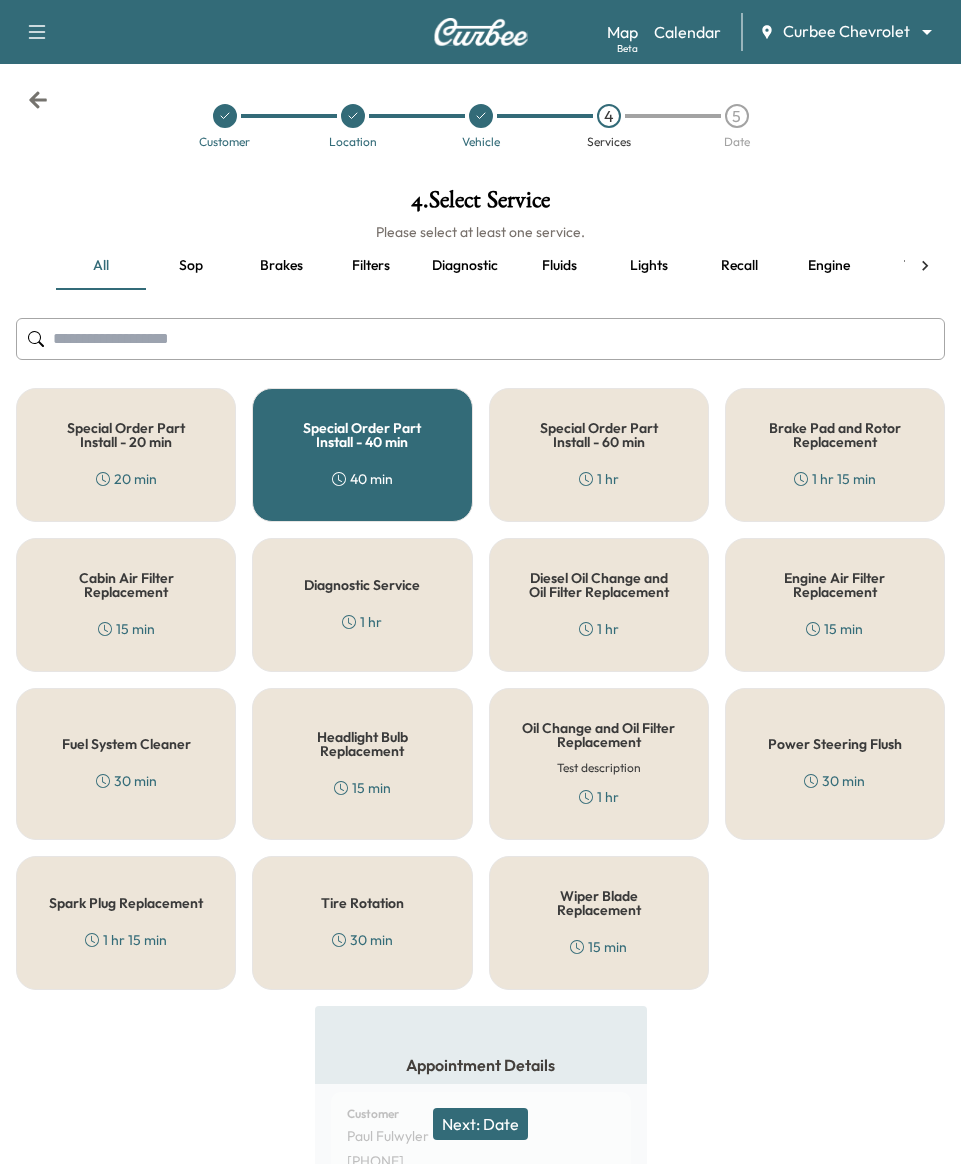 click on "Next: Date" at bounding box center (480, 1124) 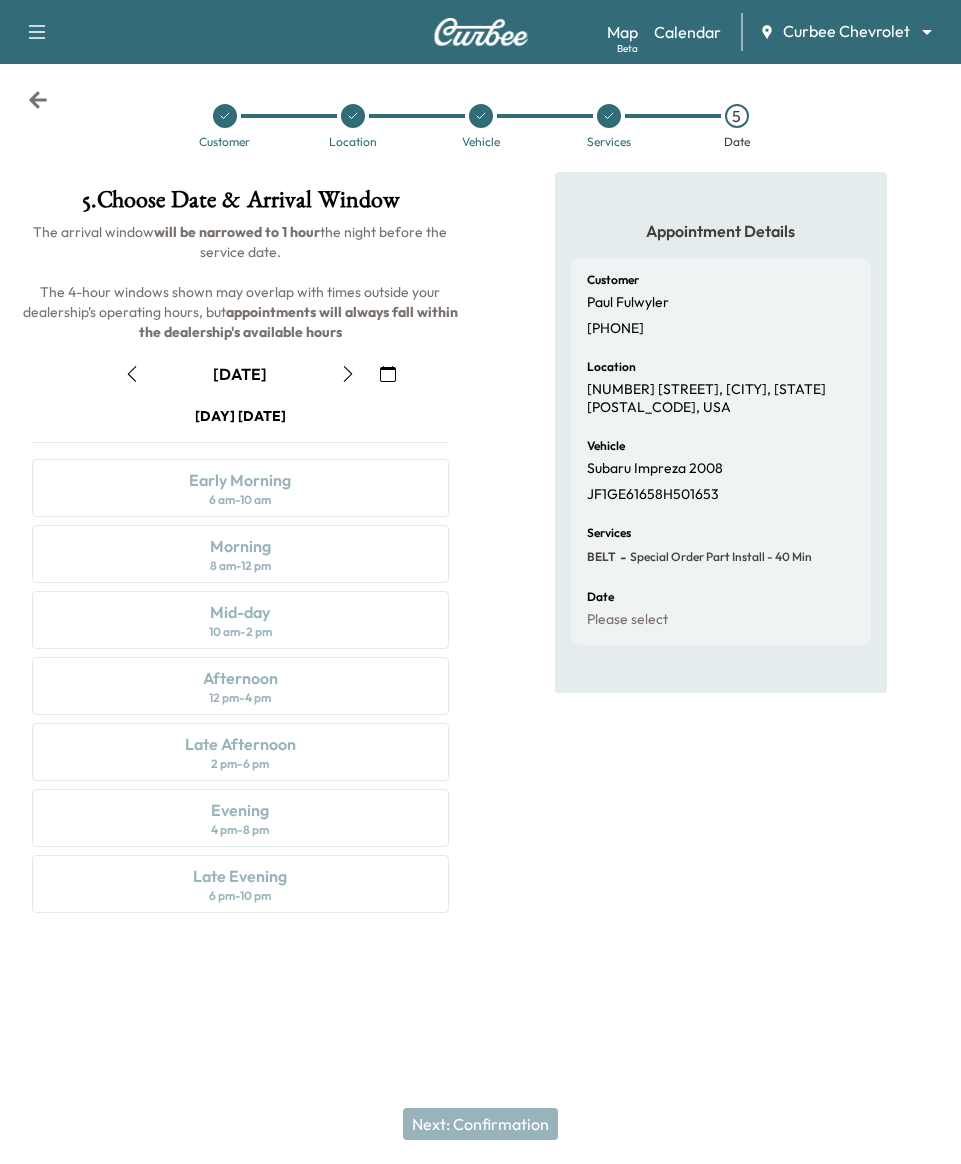 click on "[DATE]" at bounding box center [240, 374] 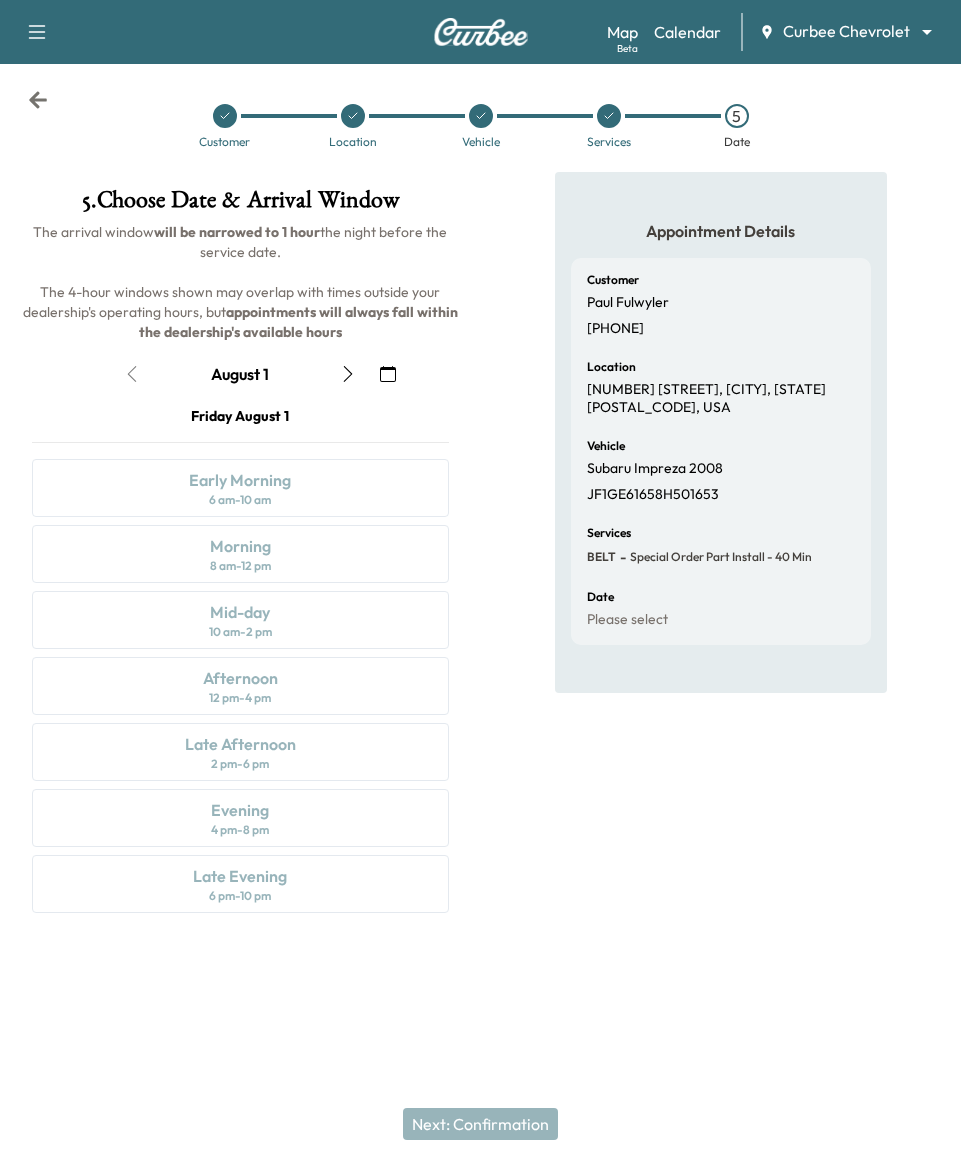 click 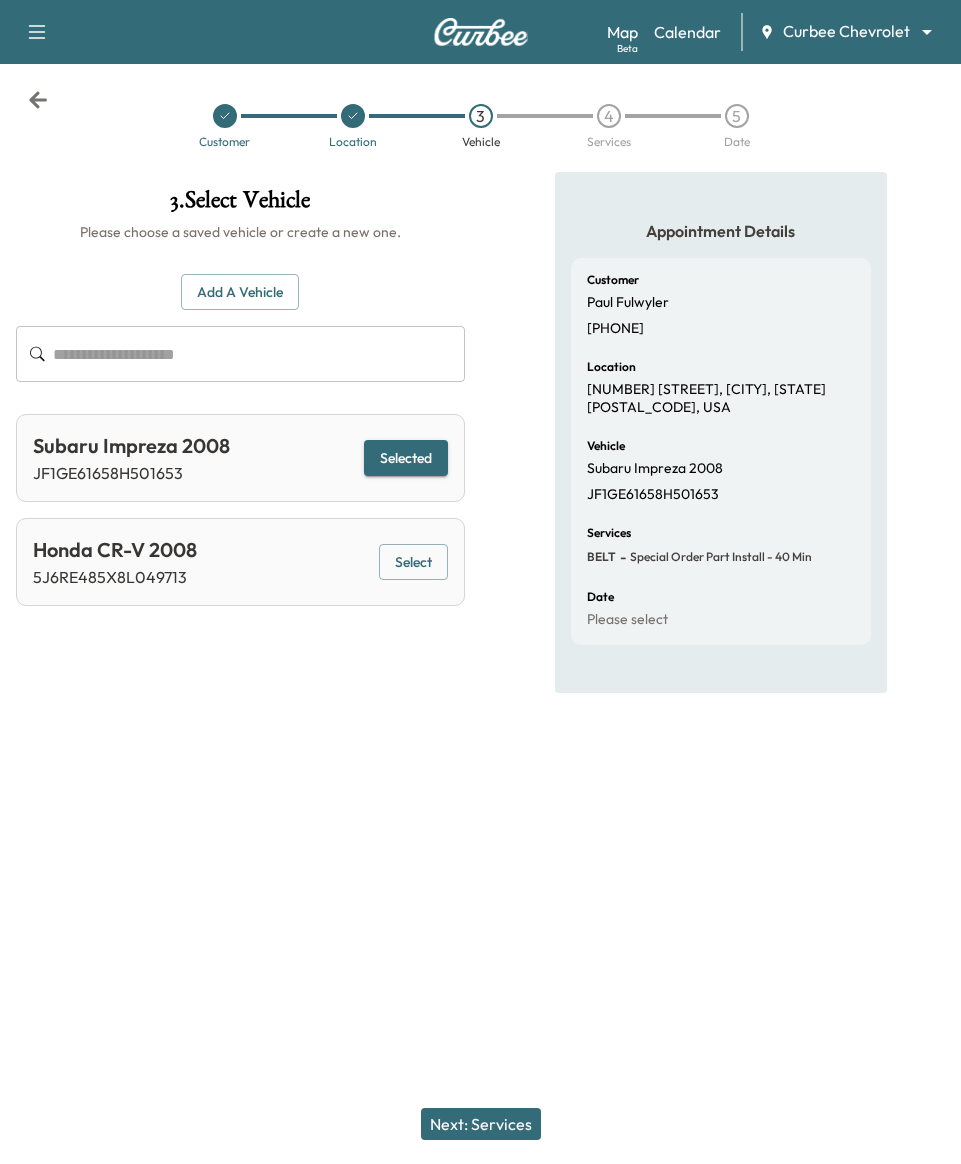 click 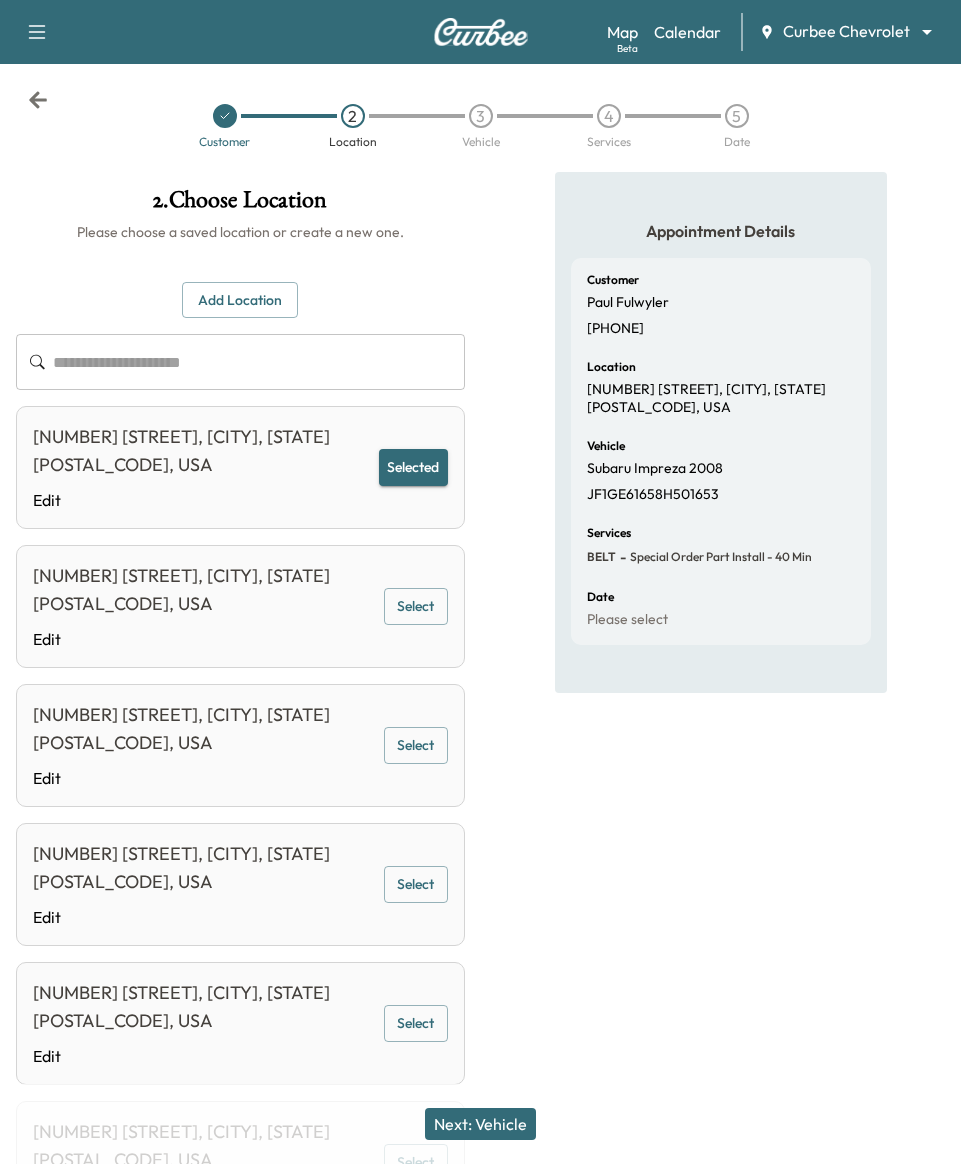 click on "**********" at bounding box center (240, 795) 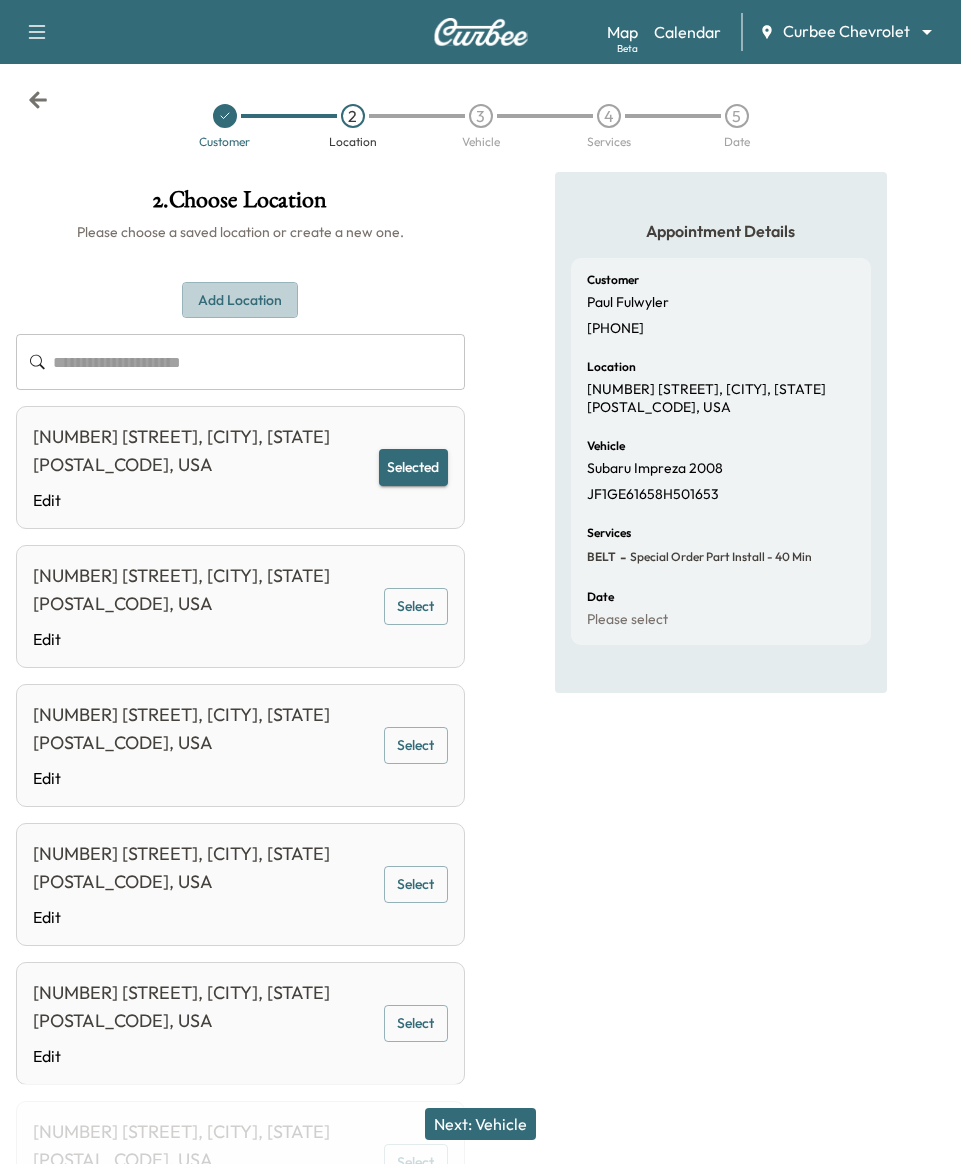 click on "Add Location" at bounding box center (240, 300) 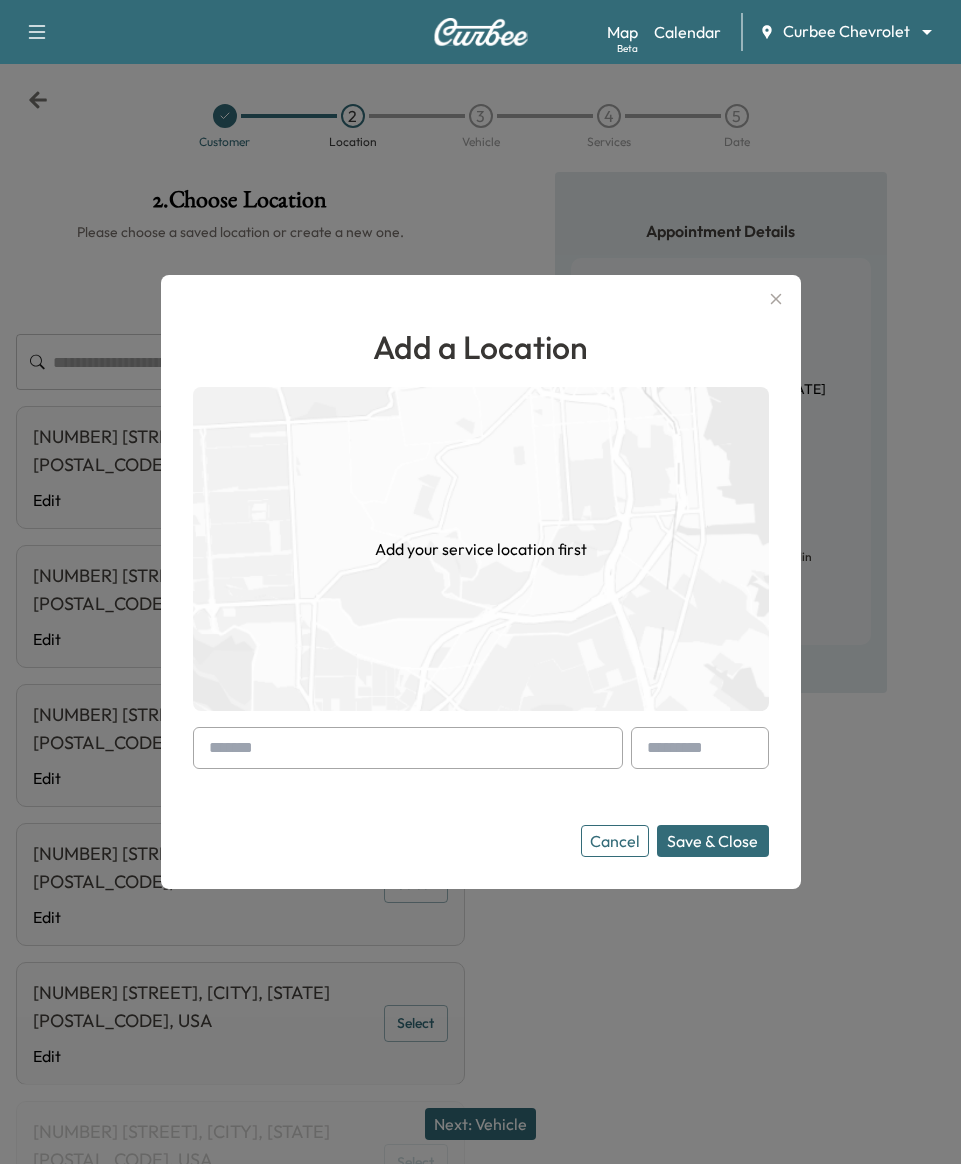 click at bounding box center [408, 748] 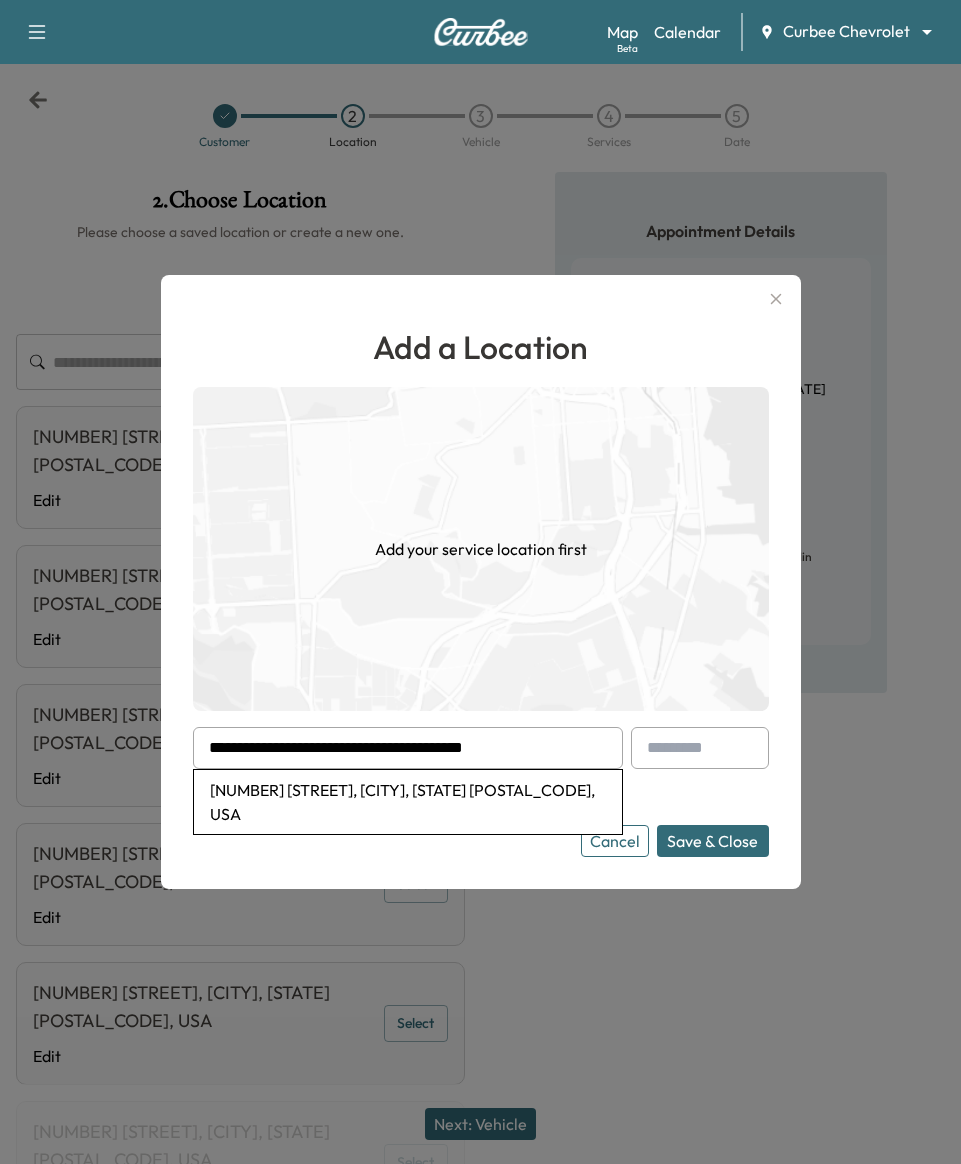 click on "[NUMBER] [STREET], [CITY], [STATE] [POSTAL_CODE], USA" at bounding box center [408, 802] 